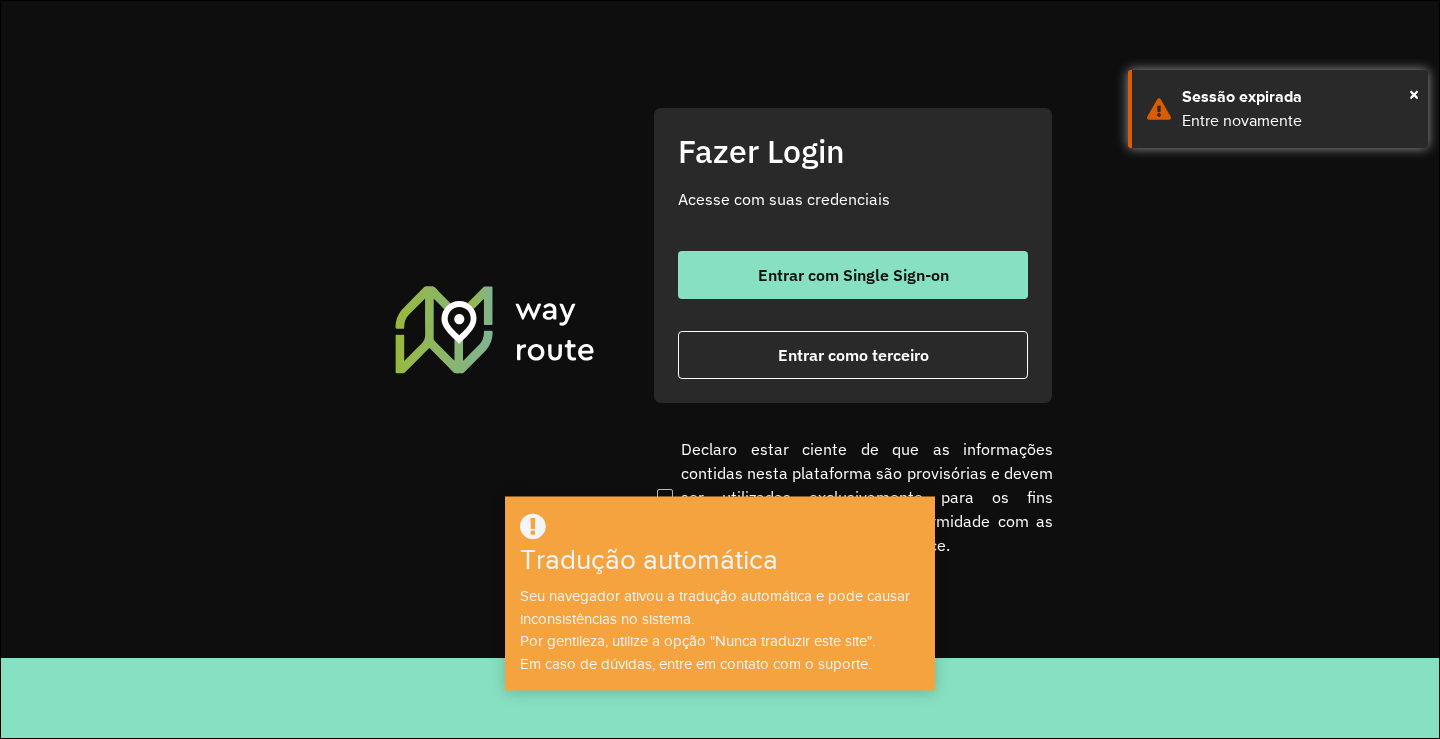 scroll, scrollTop: 0, scrollLeft: 0, axis: both 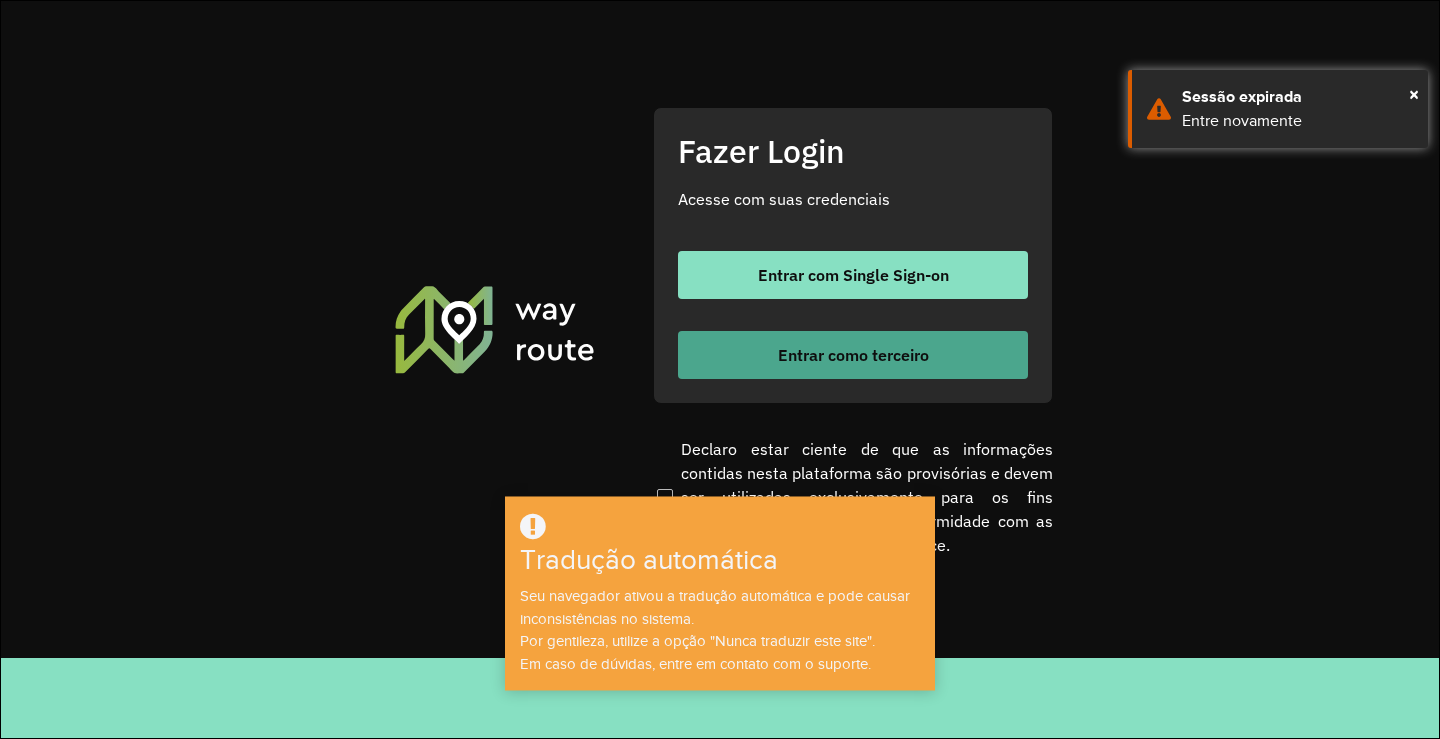 click on "Entrar como terceiro" at bounding box center (853, 355) 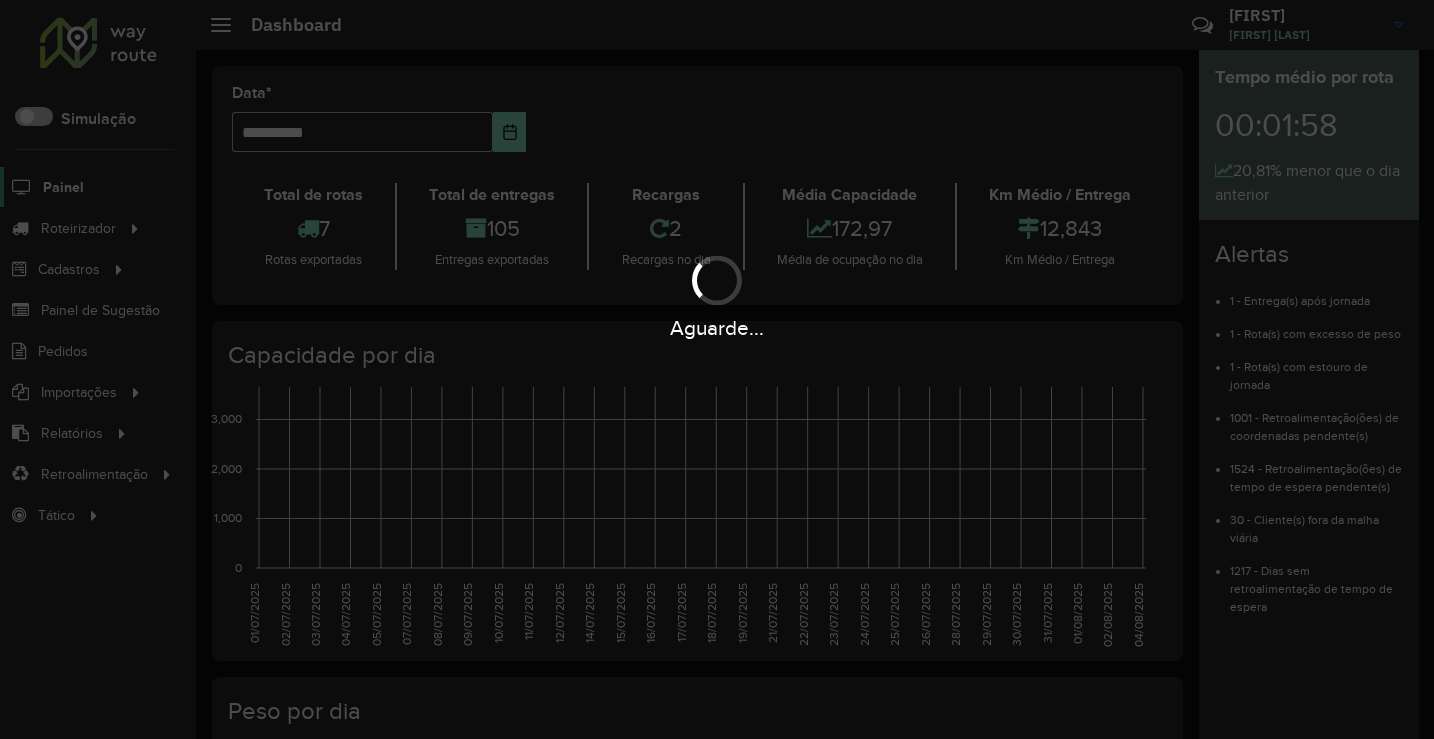 scroll, scrollTop: 0, scrollLeft: 0, axis: both 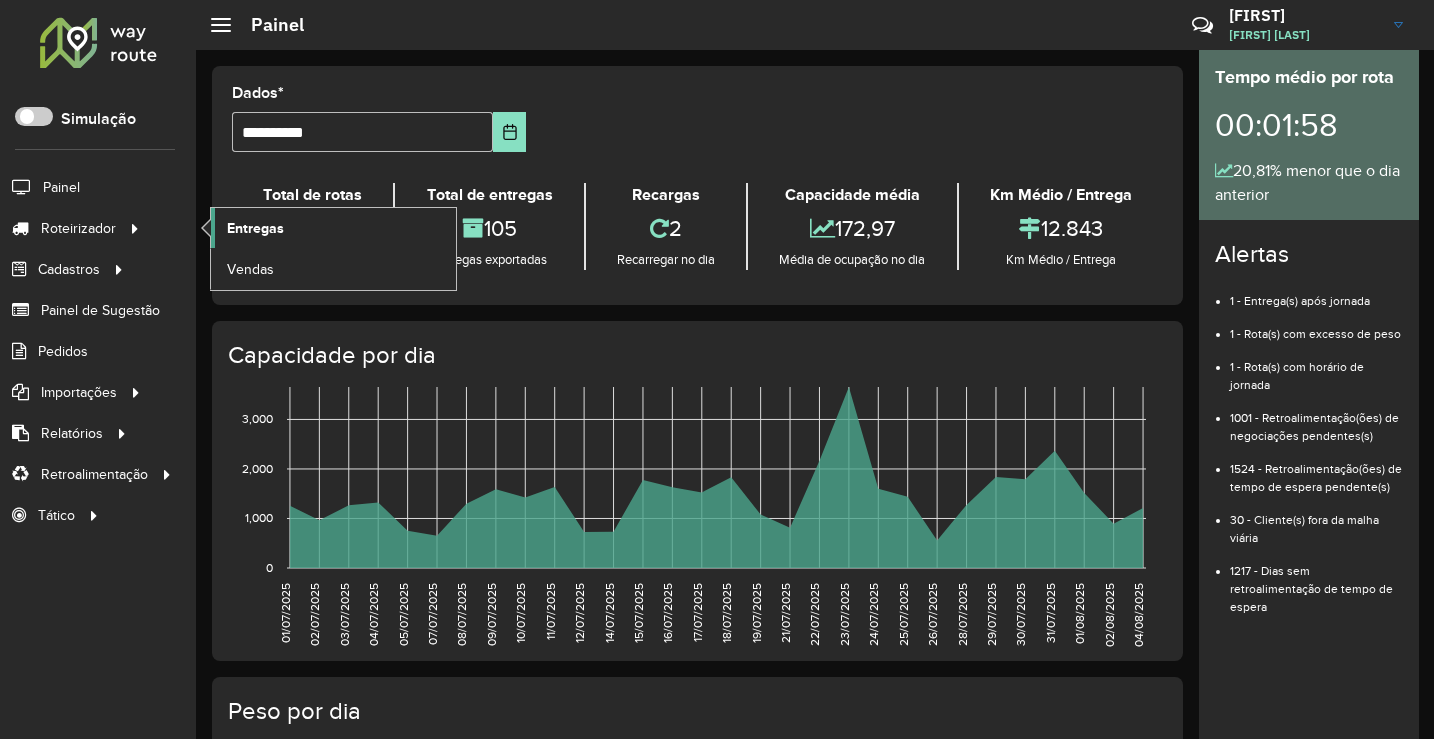 click on "Entregas" 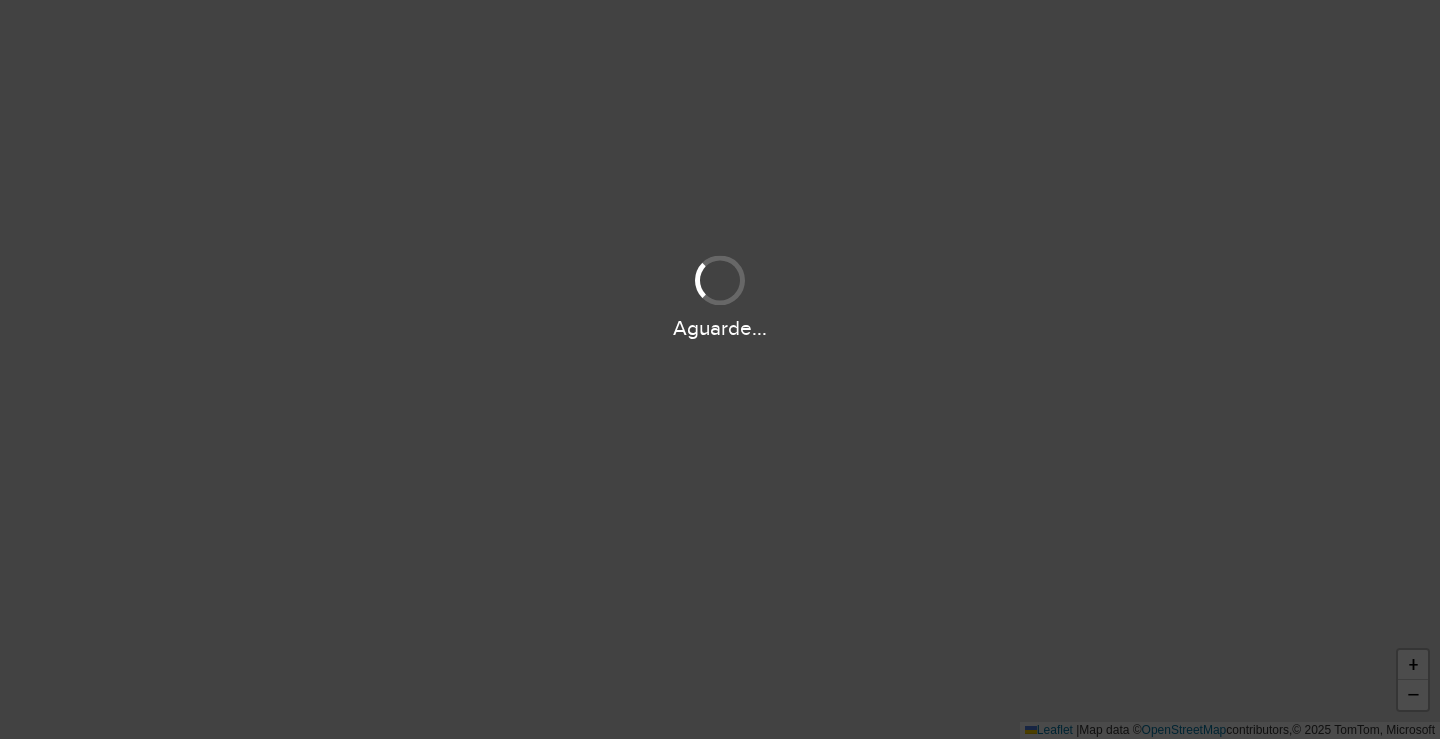 scroll, scrollTop: 0, scrollLeft: 0, axis: both 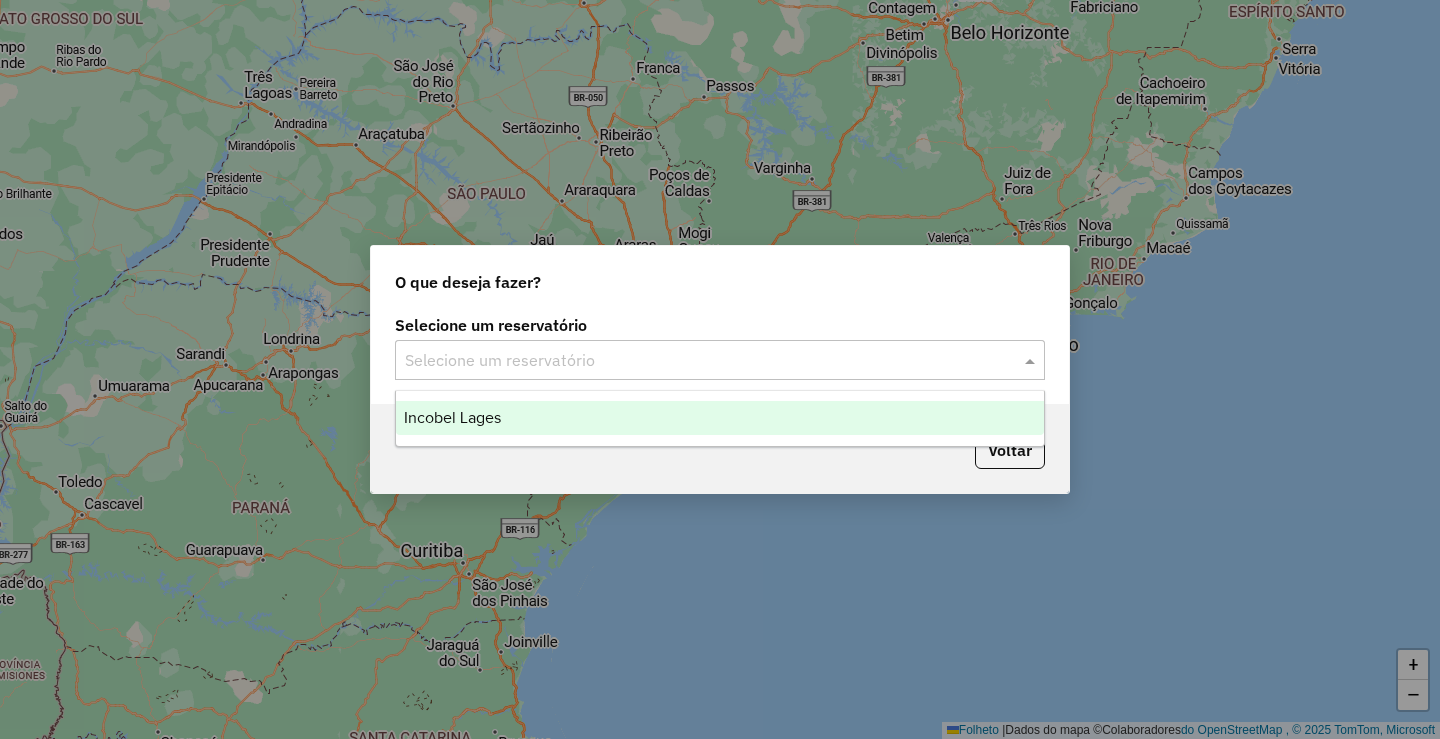 click 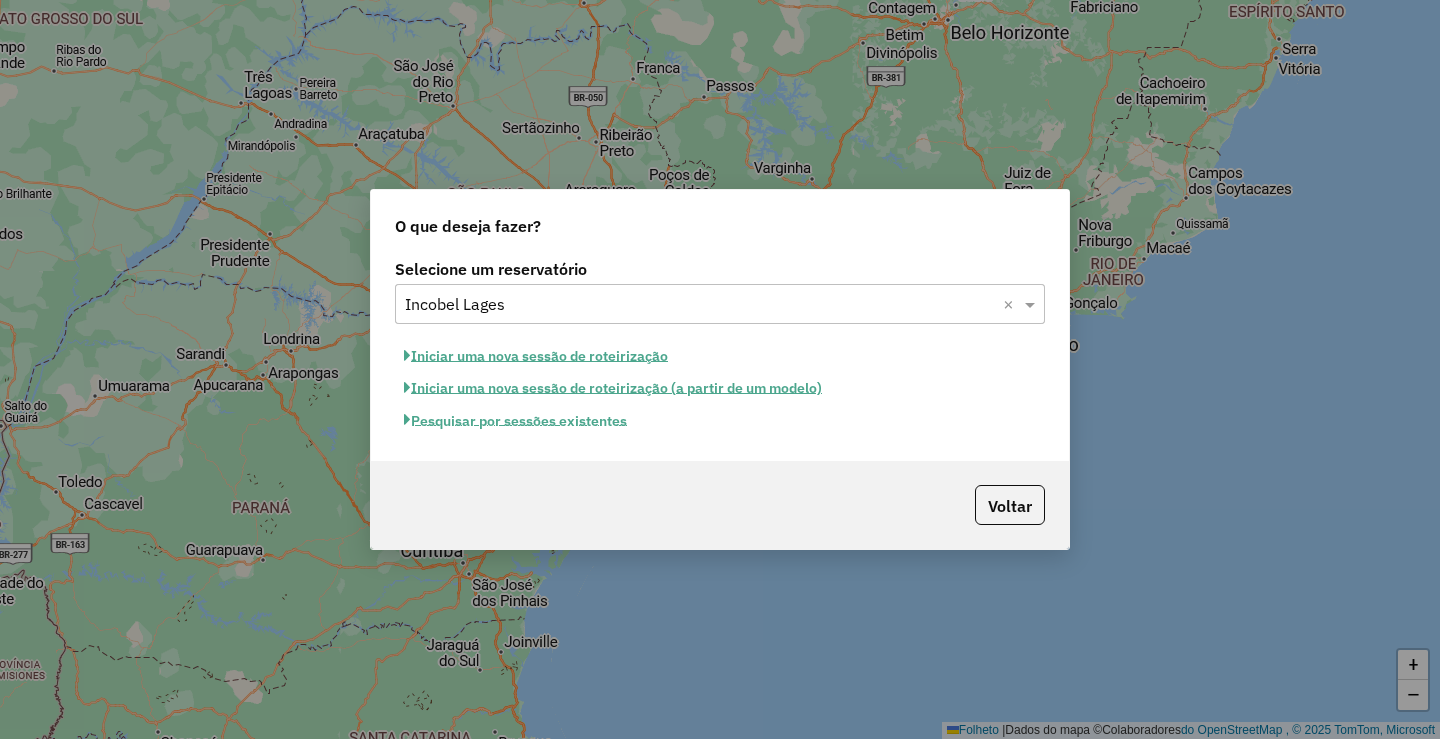 click on "Pesquisar por sessões existentes" 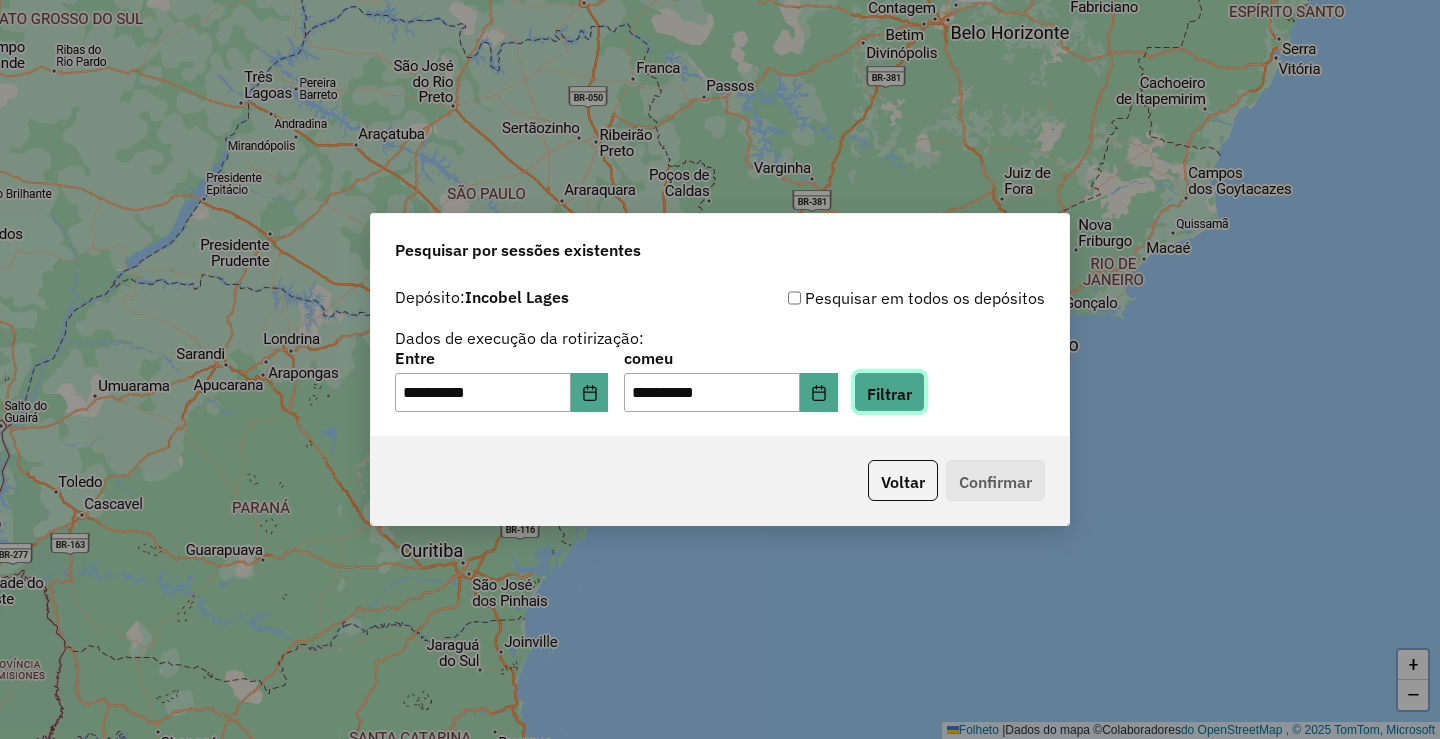 click on "Filtrar" 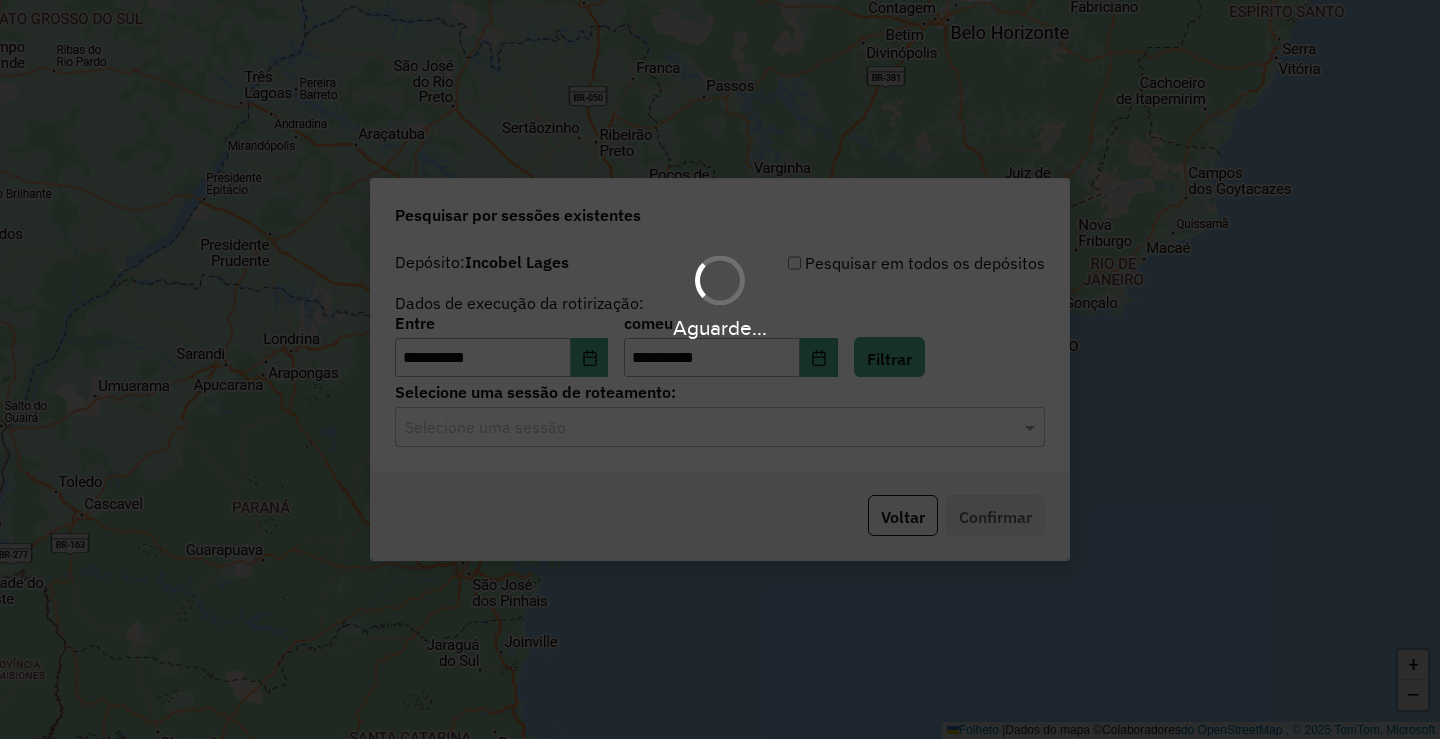 click on "**********" at bounding box center (720, 369) 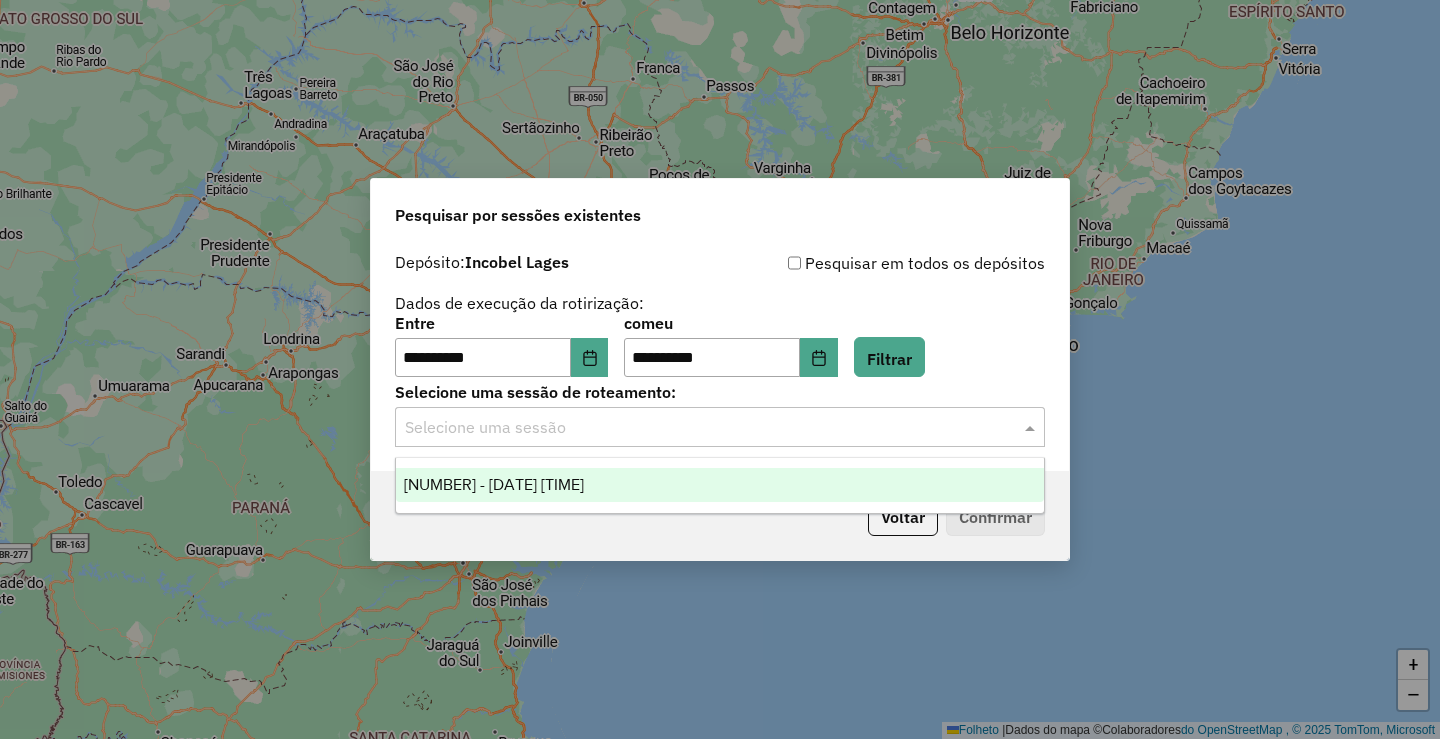 click 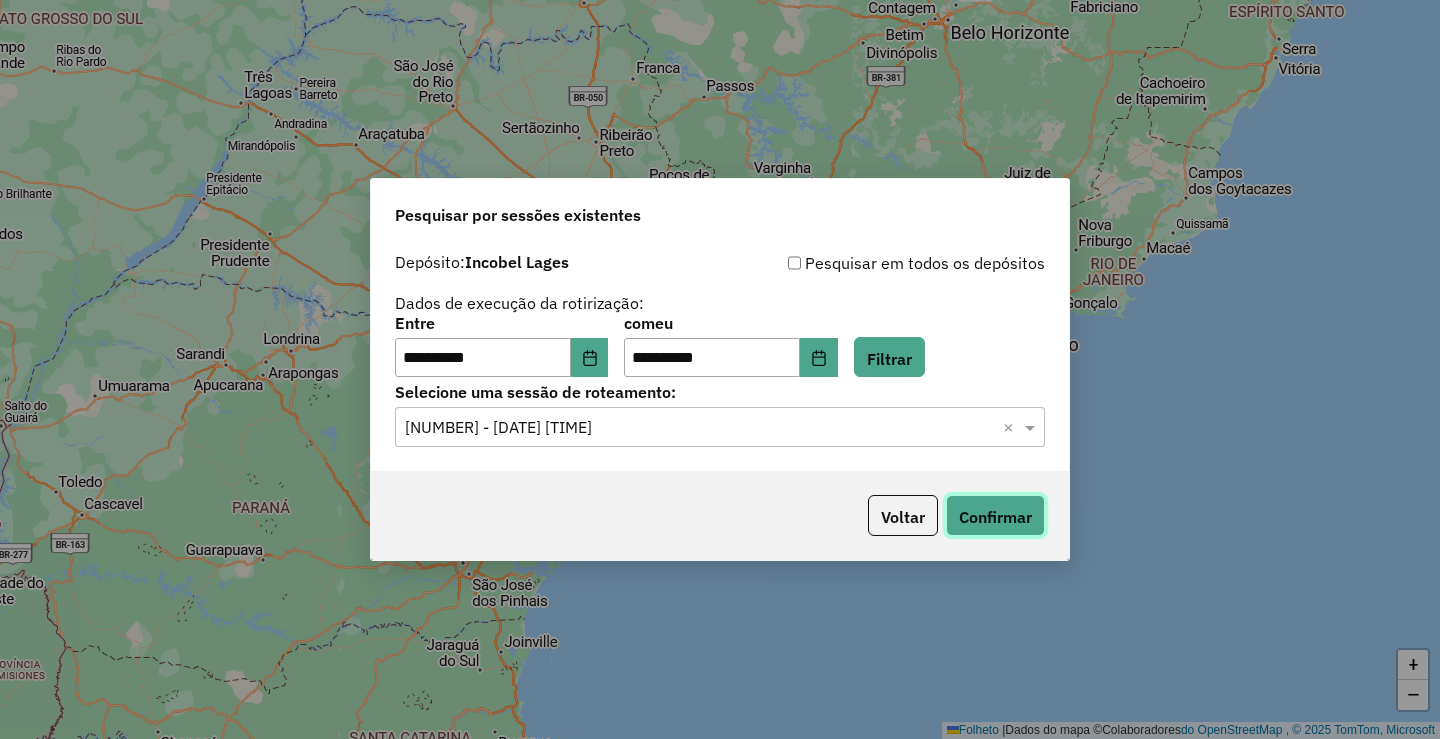 click on "Confirmar" 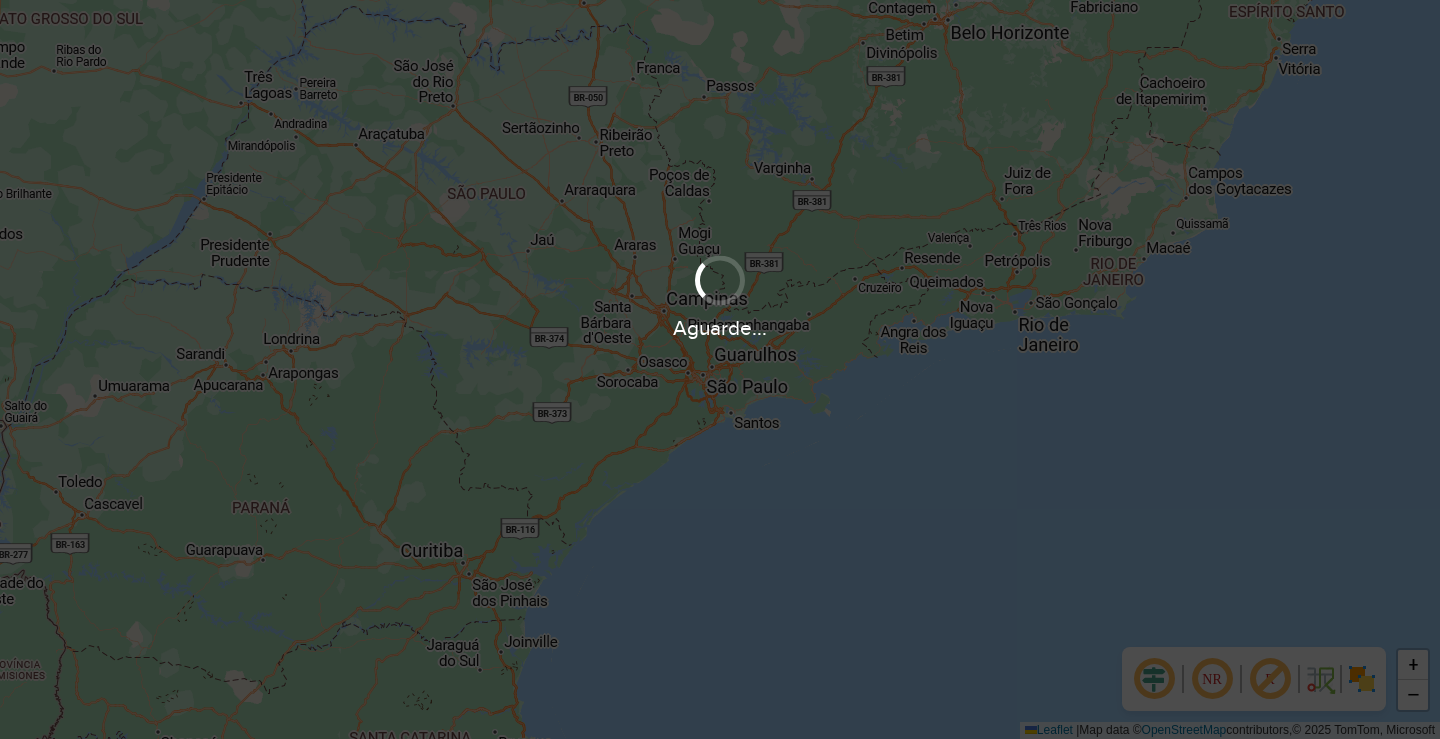 scroll, scrollTop: 0, scrollLeft: 0, axis: both 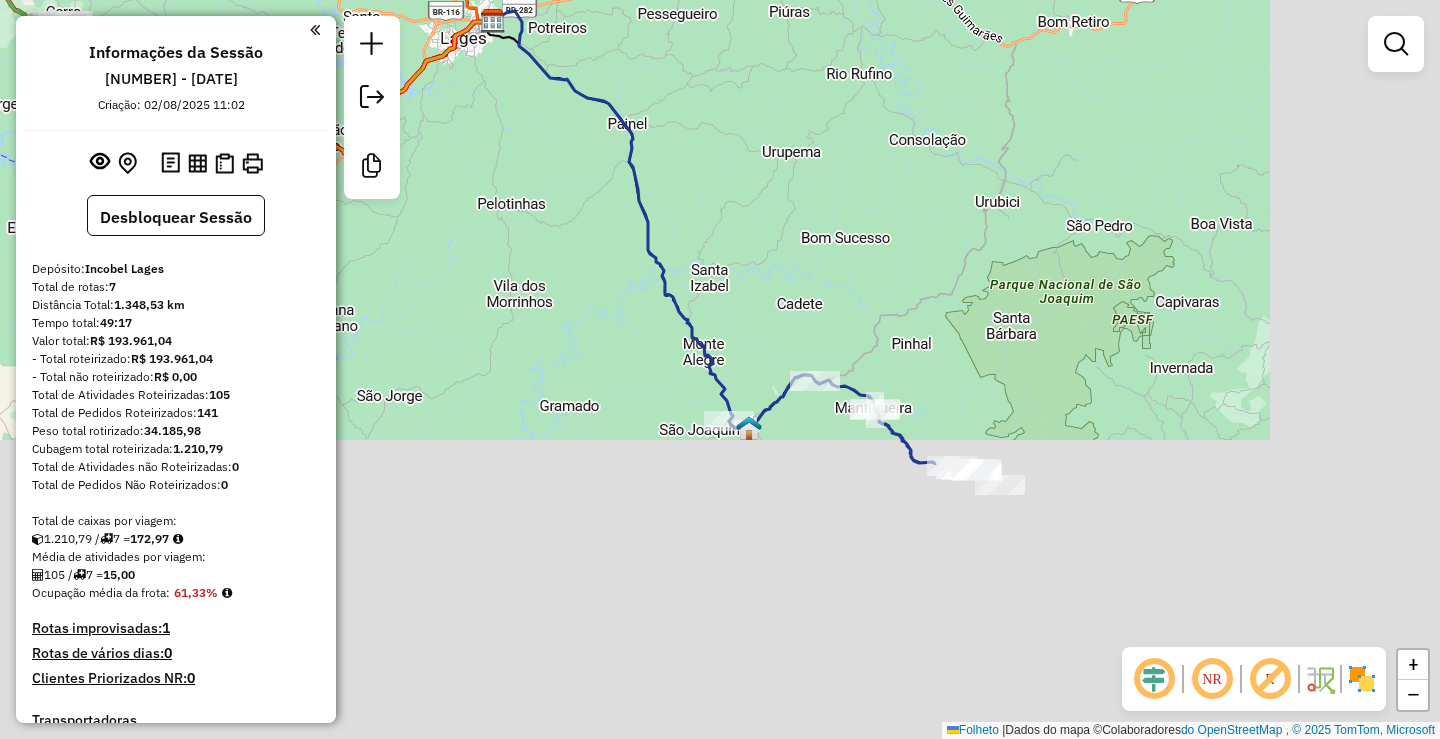 drag, startPoint x: 980, startPoint y: 475, endPoint x: 755, endPoint y: 78, distance: 456.32663 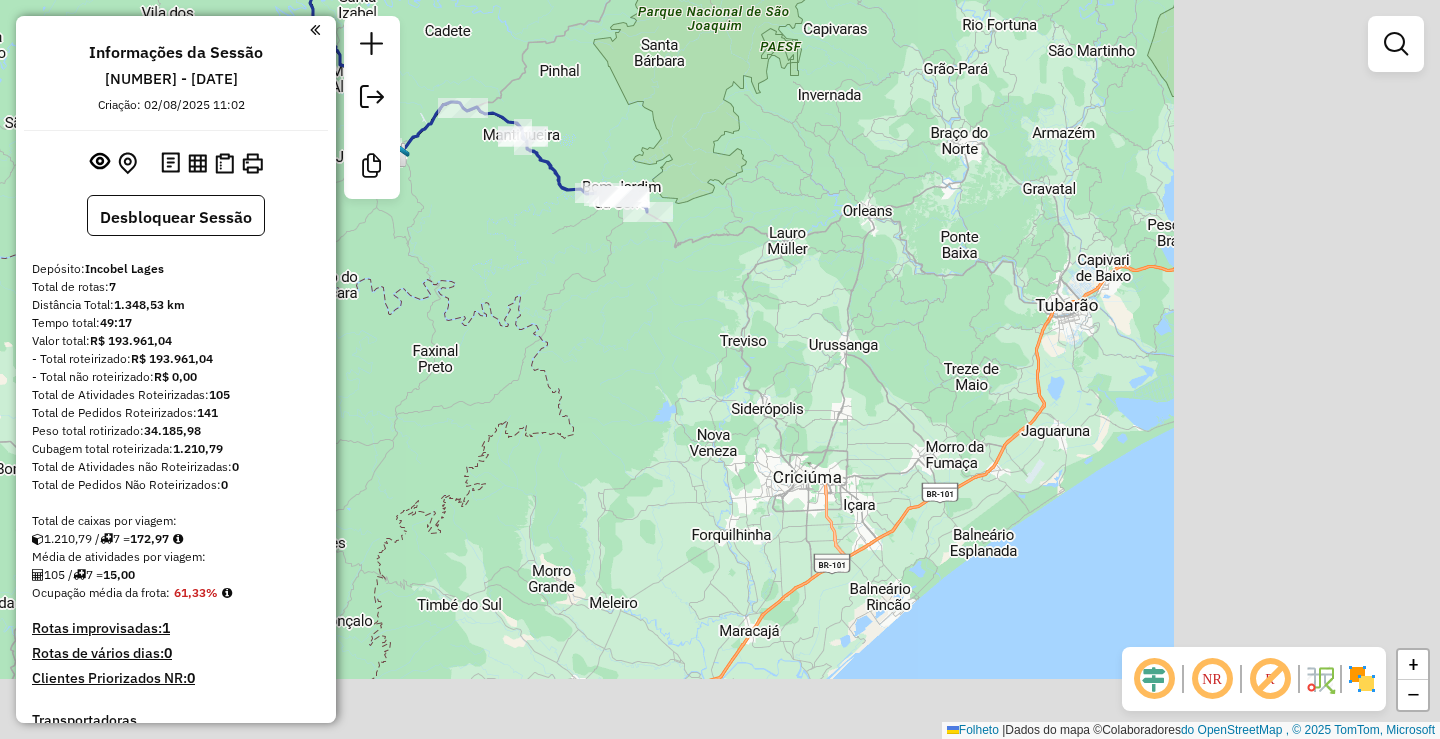 drag, startPoint x: 1117, startPoint y: 581, endPoint x: 860, endPoint y: 455, distance: 286.22543 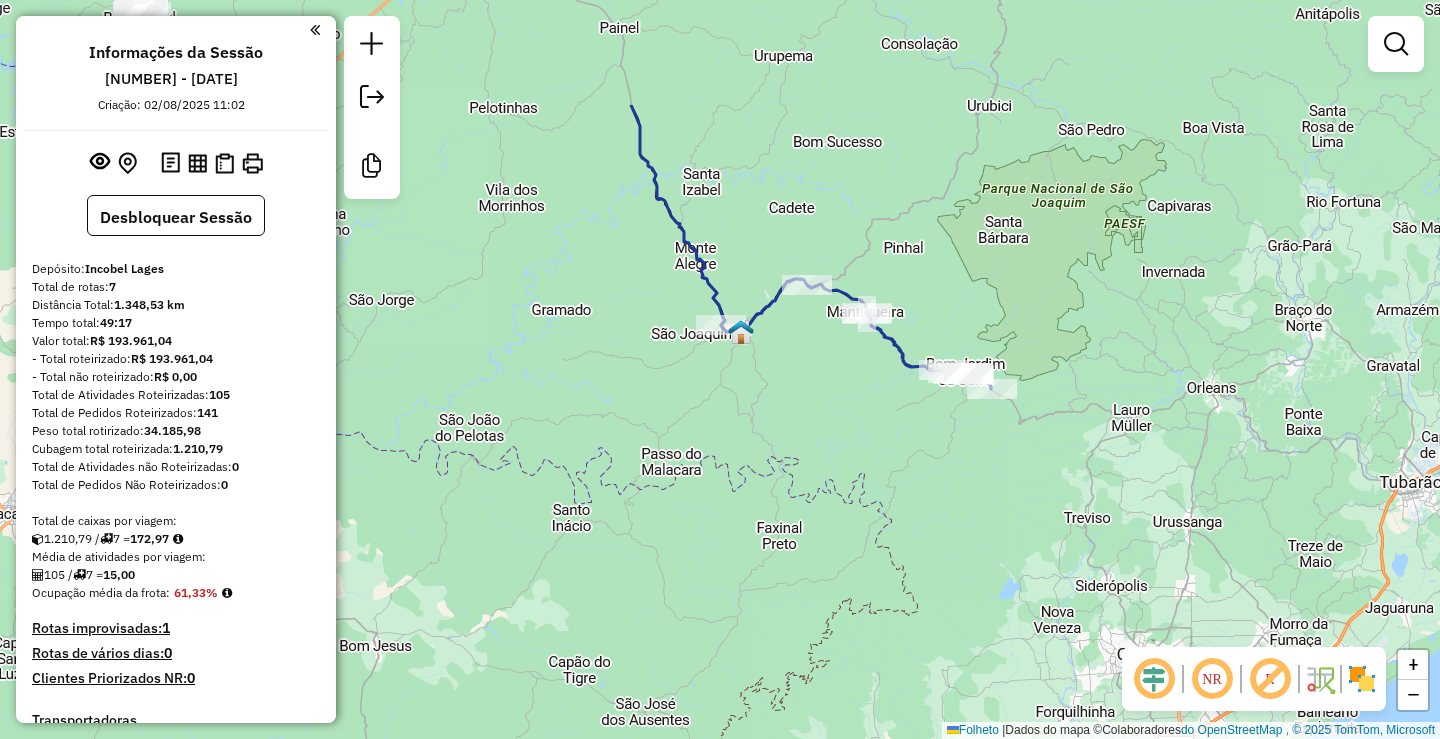 drag, startPoint x: 788, startPoint y: 364, endPoint x: 1092, endPoint y: 512, distance: 338.1124 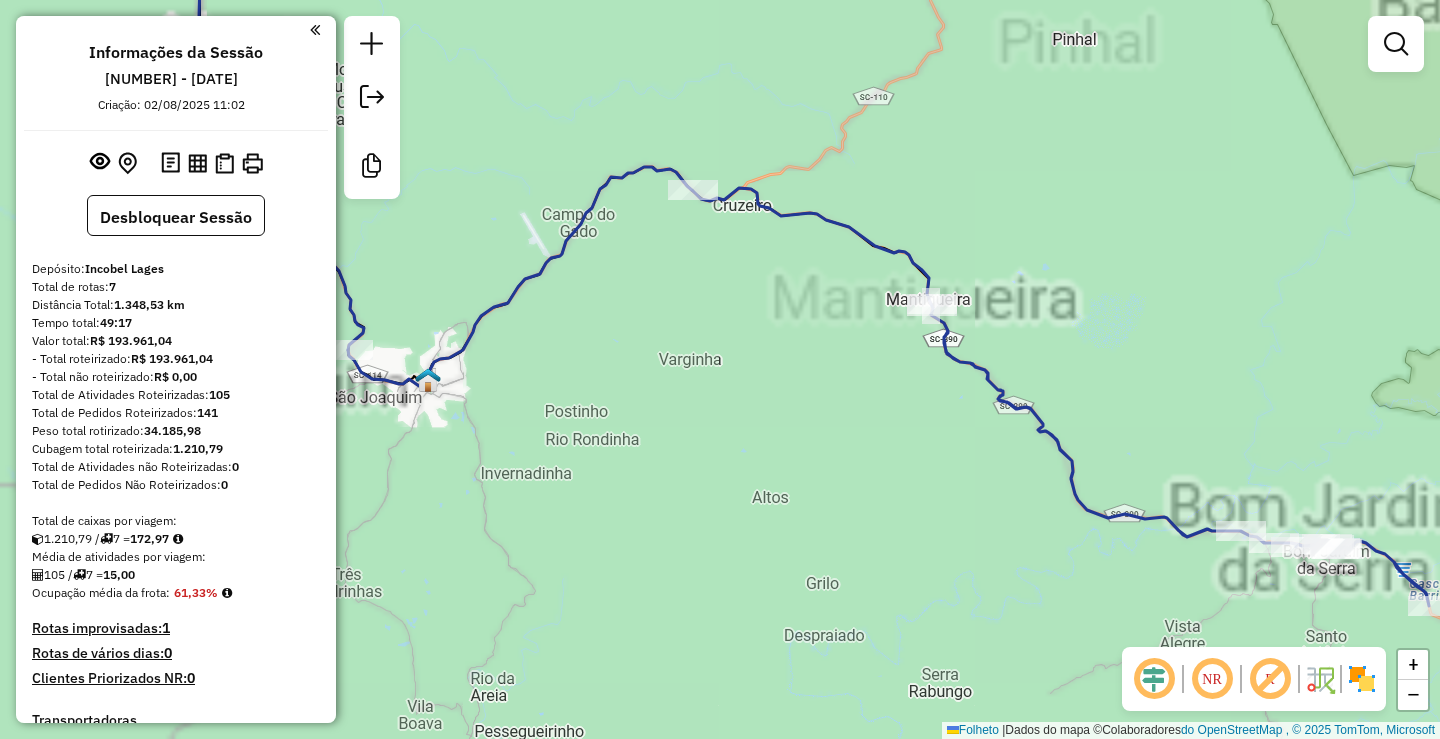 drag, startPoint x: 952, startPoint y: 312, endPoint x: 1057, endPoint y: 306, distance: 105.17129 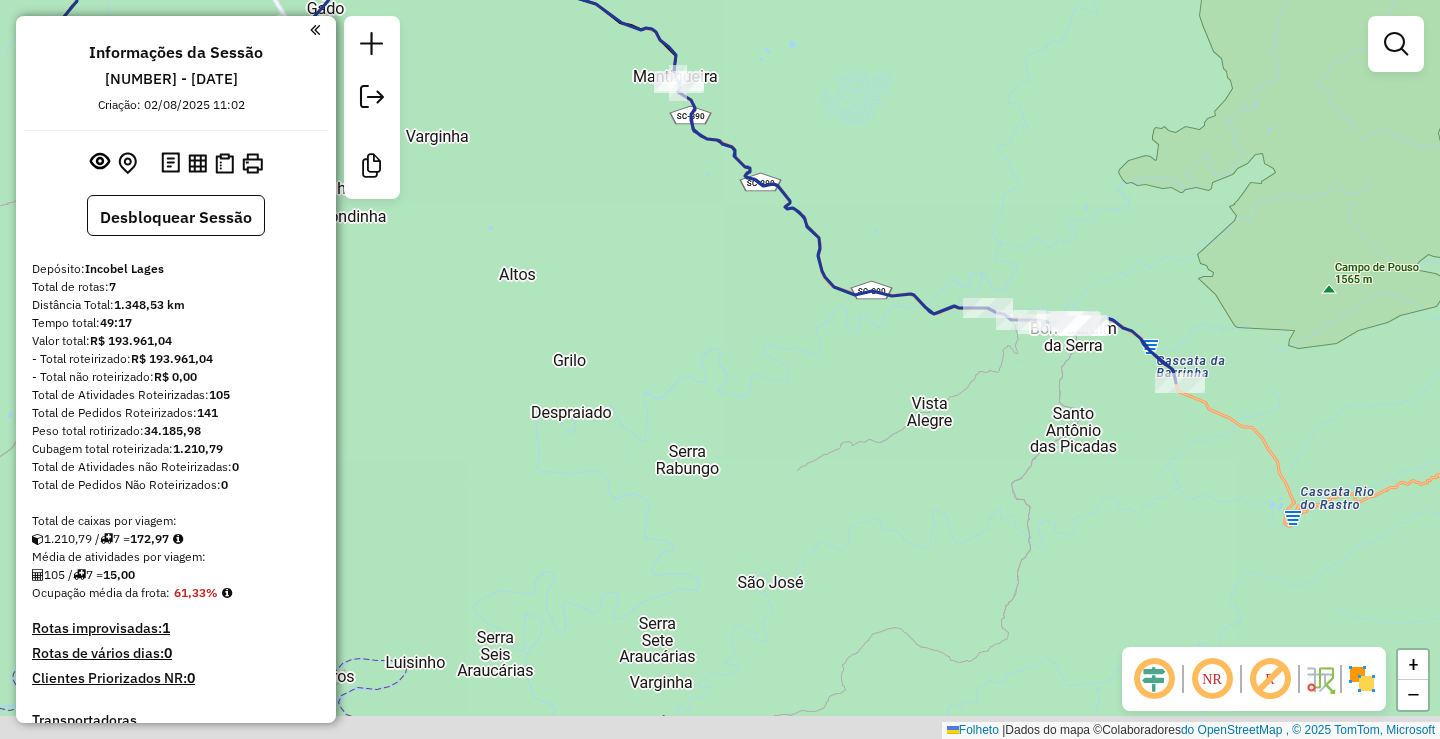 drag, startPoint x: 1069, startPoint y: 311, endPoint x: 1063, endPoint y: 248, distance: 63.28507 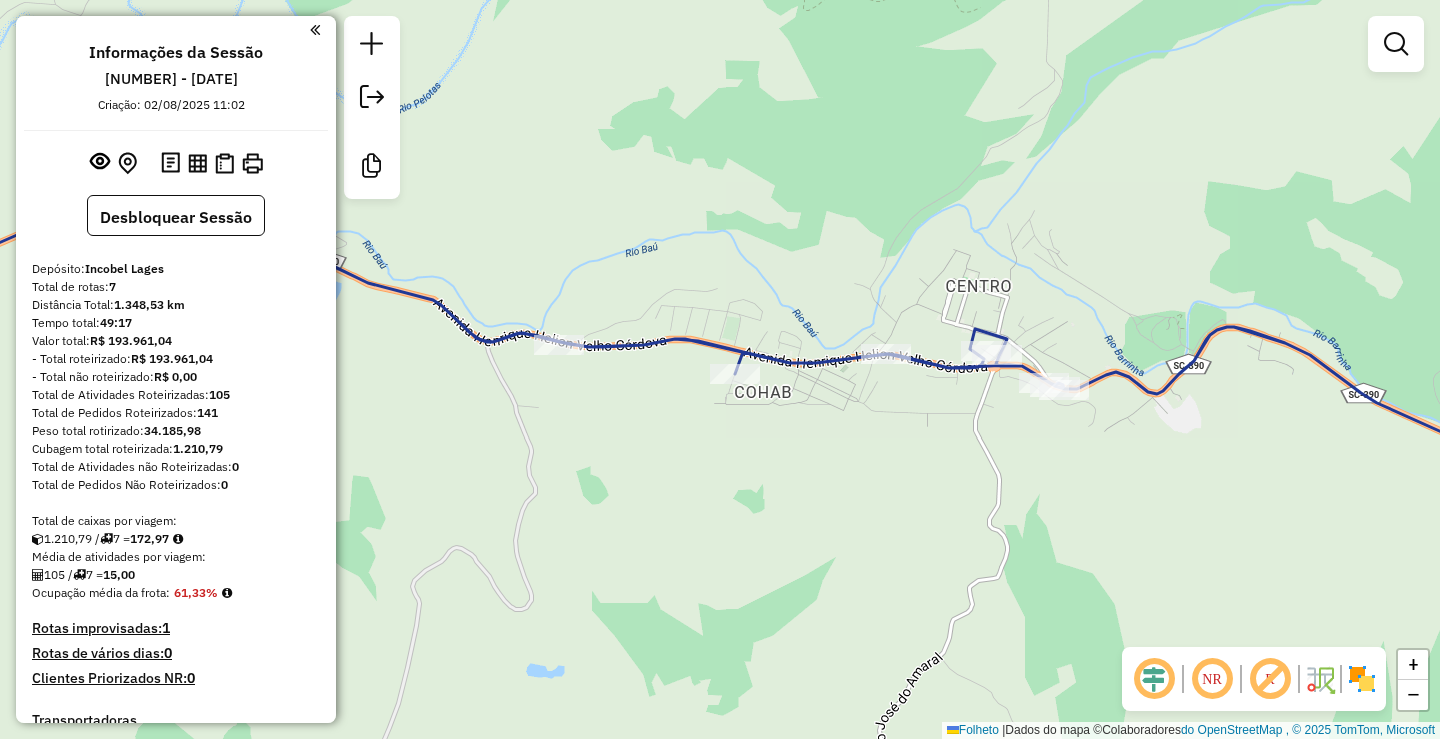 drag, startPoint x: 1033, startPoint y: 248, endPoint x: 1031, endPoint y: 430, distance: 182.01099 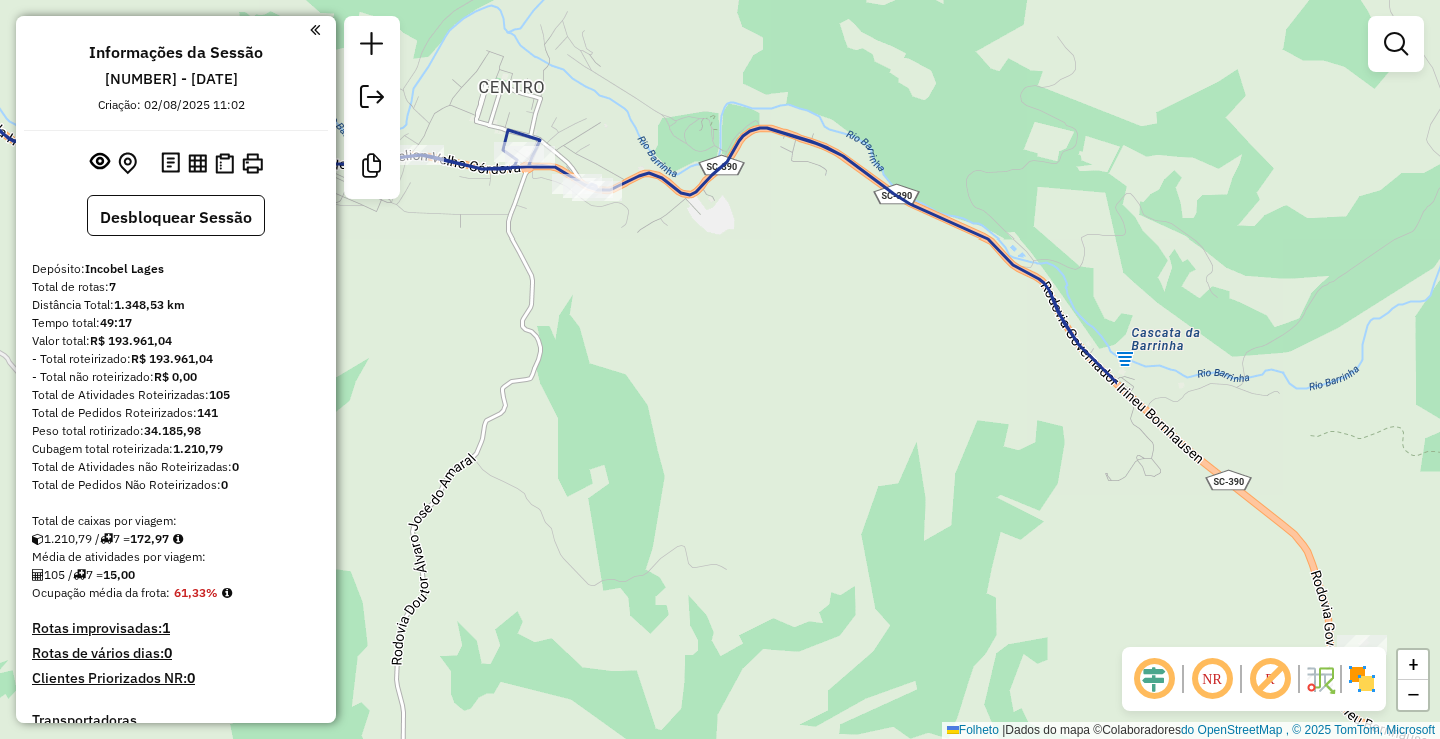 drag, startPoint x: 1104, startPoint y: 429, endPoint x: 659, endPoint y: 234, distance: 485.84976 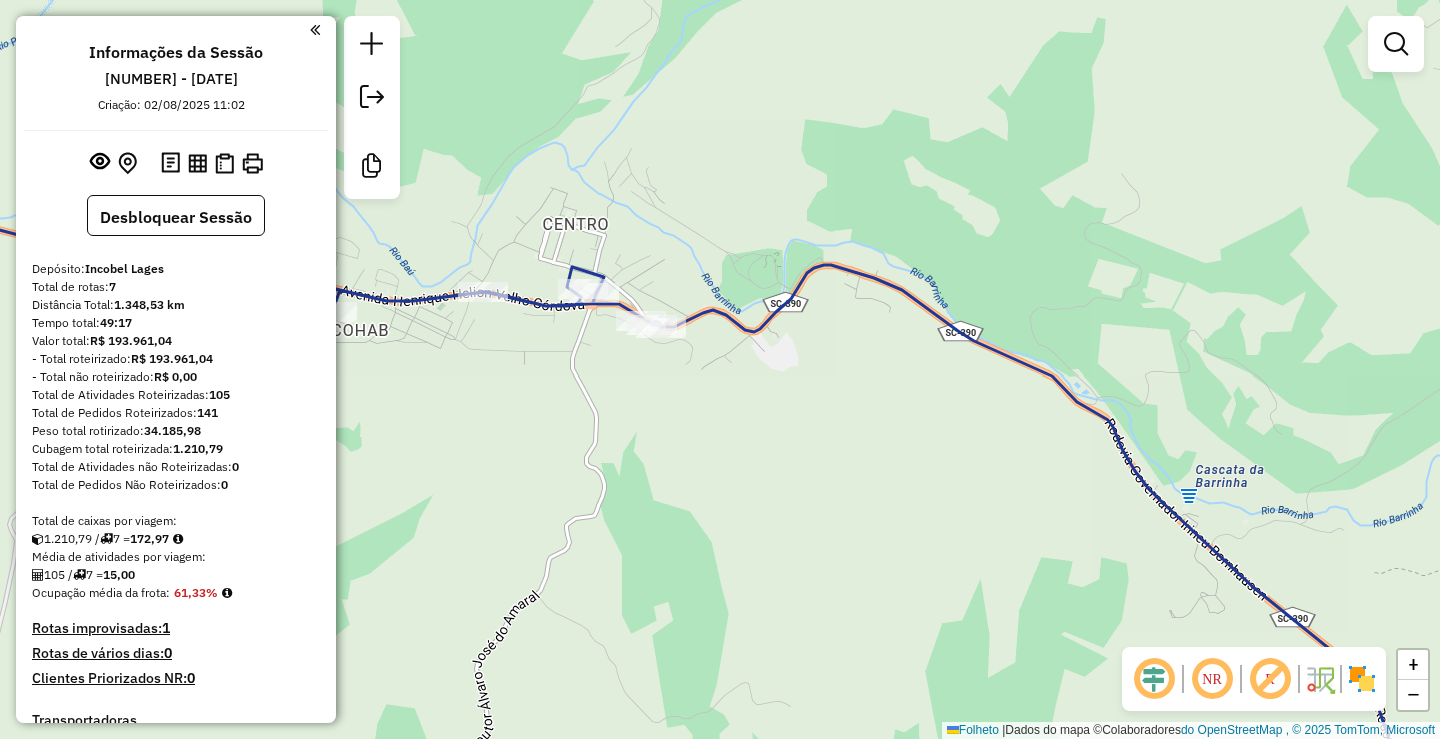 drag, startPoint x: 935, startPoint y: 409, endPoint x: 1008, endPoint y: 563, distance: 170.42593 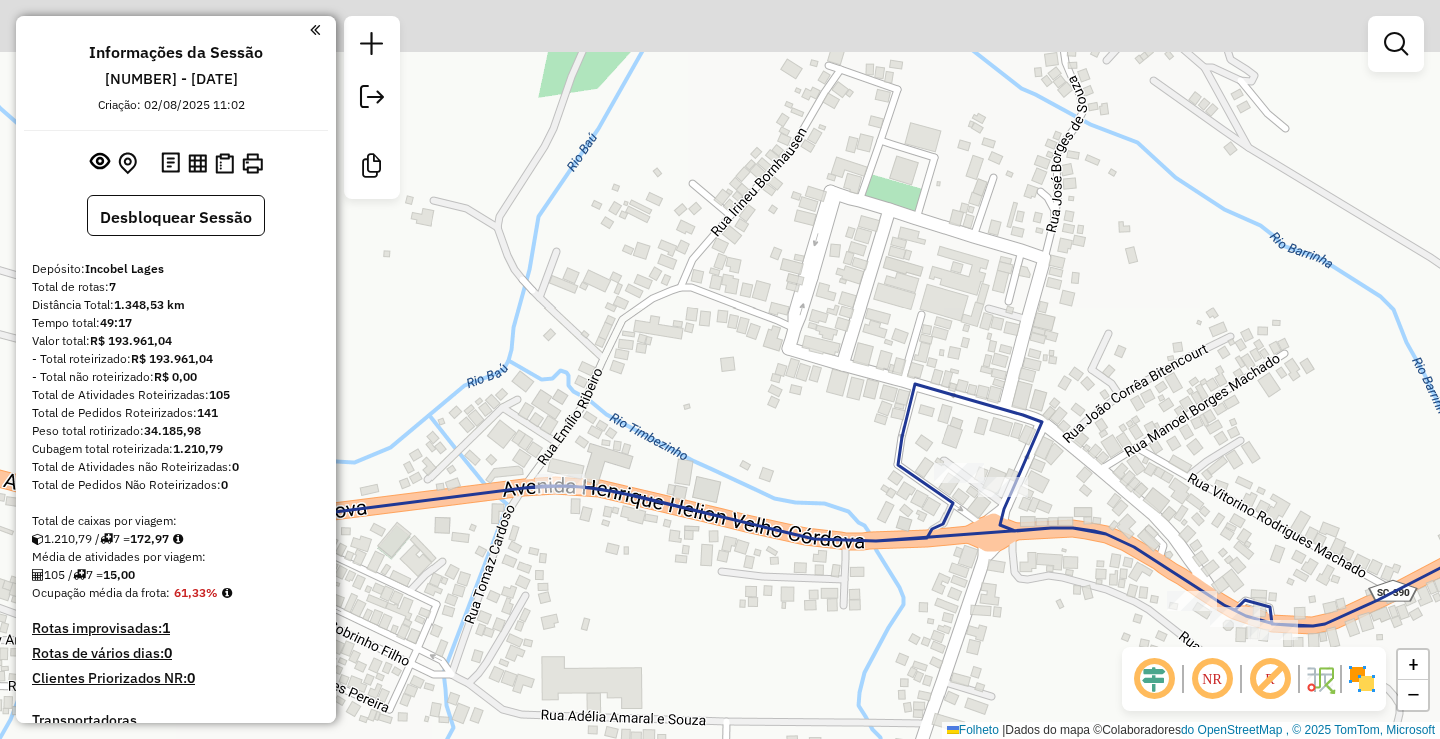 drag, startPoint x: 678, startPoint y: 253, endPoint x: 1039, endPoint y: 420, distance: 397.7562 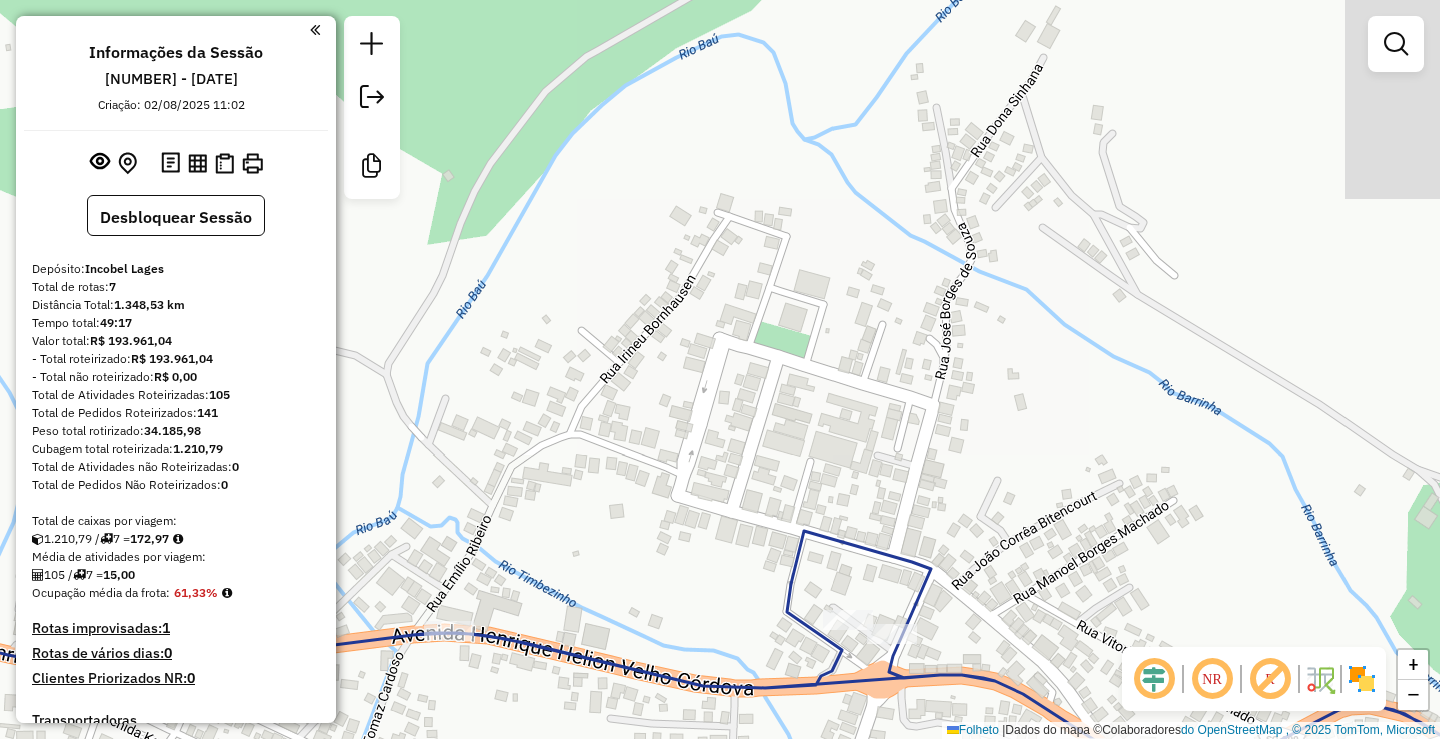 drag, startPoint x: 1005, startPoint y: 351, endPoint x: 936, endPoint y: 464, distance: 132.40091 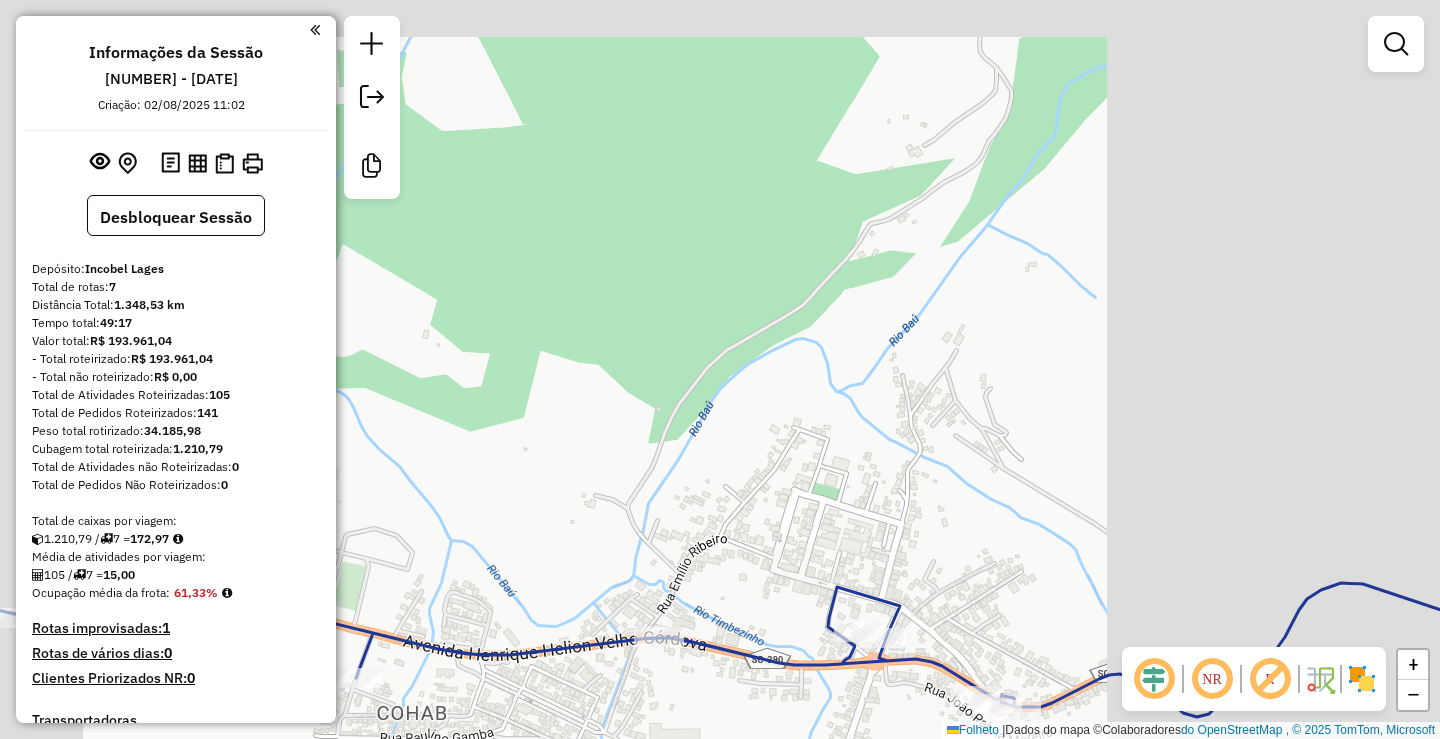 click on "Janela de atendimento Grau de atendimento Capacidade Transportadoras Veículos Cliente Pedidos Rotas Selecione os dias da semana para filtrar as janelas de atendimento Segmento Ter Qua Qui Sexo Sáb Dom Informe o período da janela de atendimento: De: Comeu: Filtrar exatamente a janela do cliente Considerar janela de atendimento padrão Selecione os dias da semana para filtrar as notas de atendimento Segmento Ter Qua Qui Sexo Sáb Dom  Considerar clientes sem dia de atendimento cadastrado  Clientes fora do dia de atendimento selecionado Filtrar as atividades entre os valores definidos abaixo:  Peso mínimo:   Peso máximo:   Cubagem mínima:   Cubagem máxima:   De:   Até:  Filtrar as atividades entre o tempo de atendimento definido abaixo:  De:   Até:   Considerar capacidade total dos clientes não roteirizados Transportadora: Selecione um ou mais itens Tipo de veículo: Selecione um ou mais itens Veículo: Selecione um ou mais itens Motorista: Selecione um ou mais itens Nome: Tipo de cliente: Rótulo: De:" 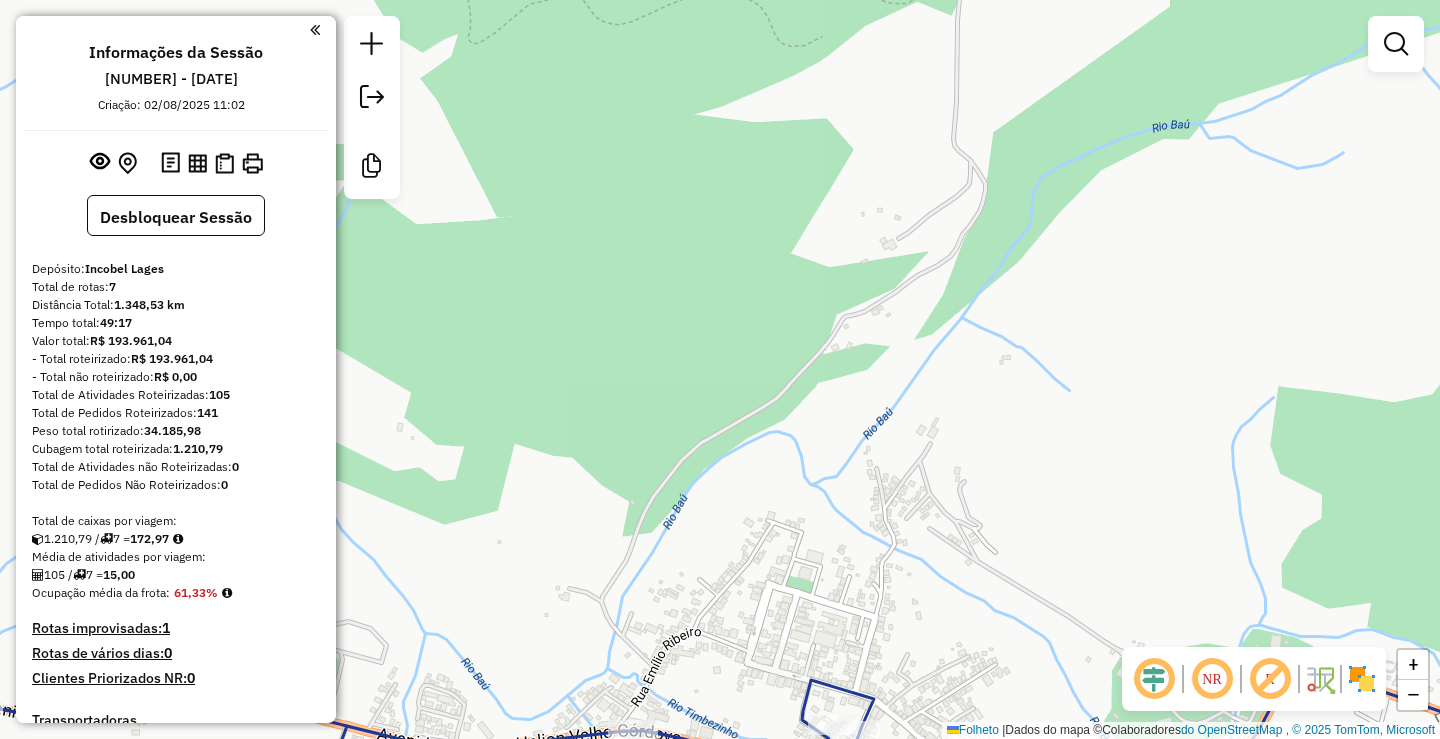drag, startPoint x: 893, startPoint y: 244, endPoint x: 869, endPoint y: 328, distance: 87.36132 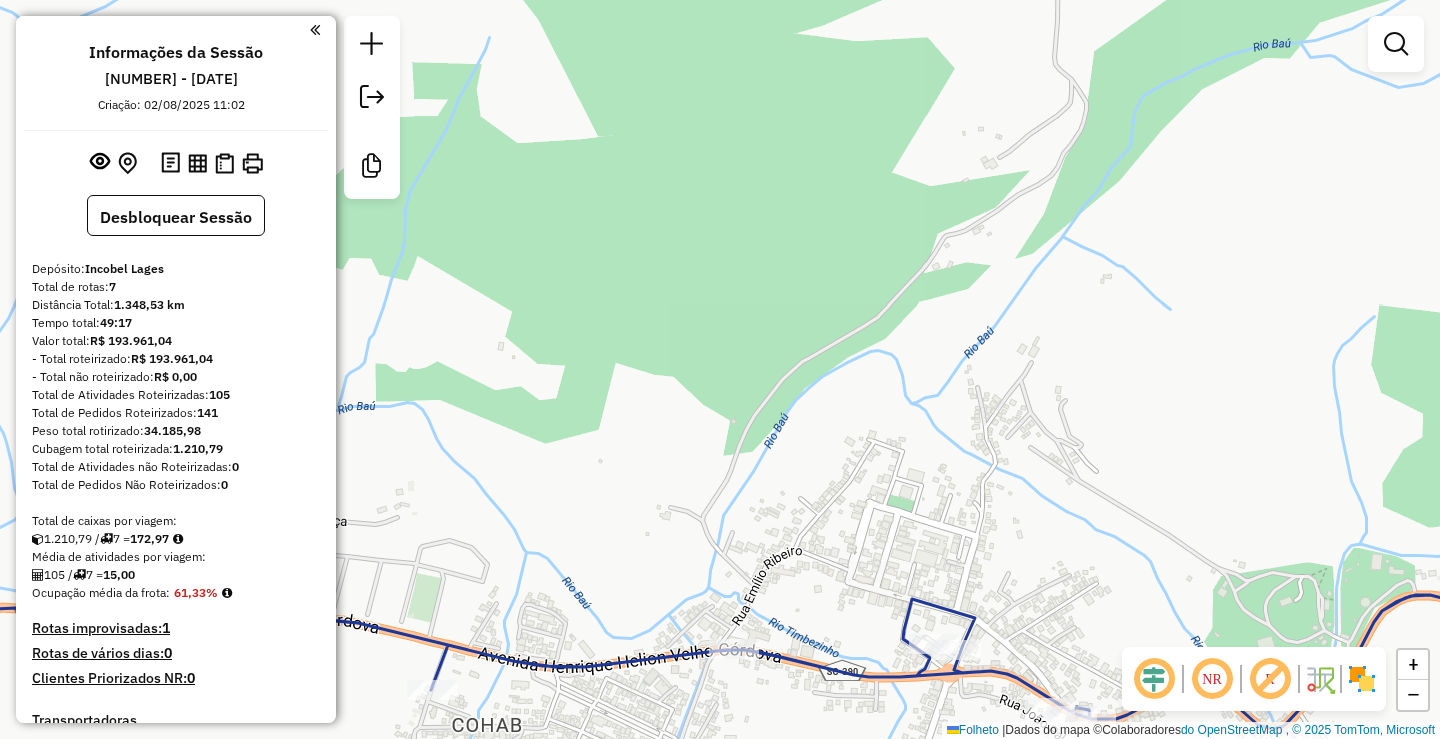 drag, startPoint x: 977, startPoint y: 253, endPoint x: 989, endPoint y: 228, distance: 27.730848 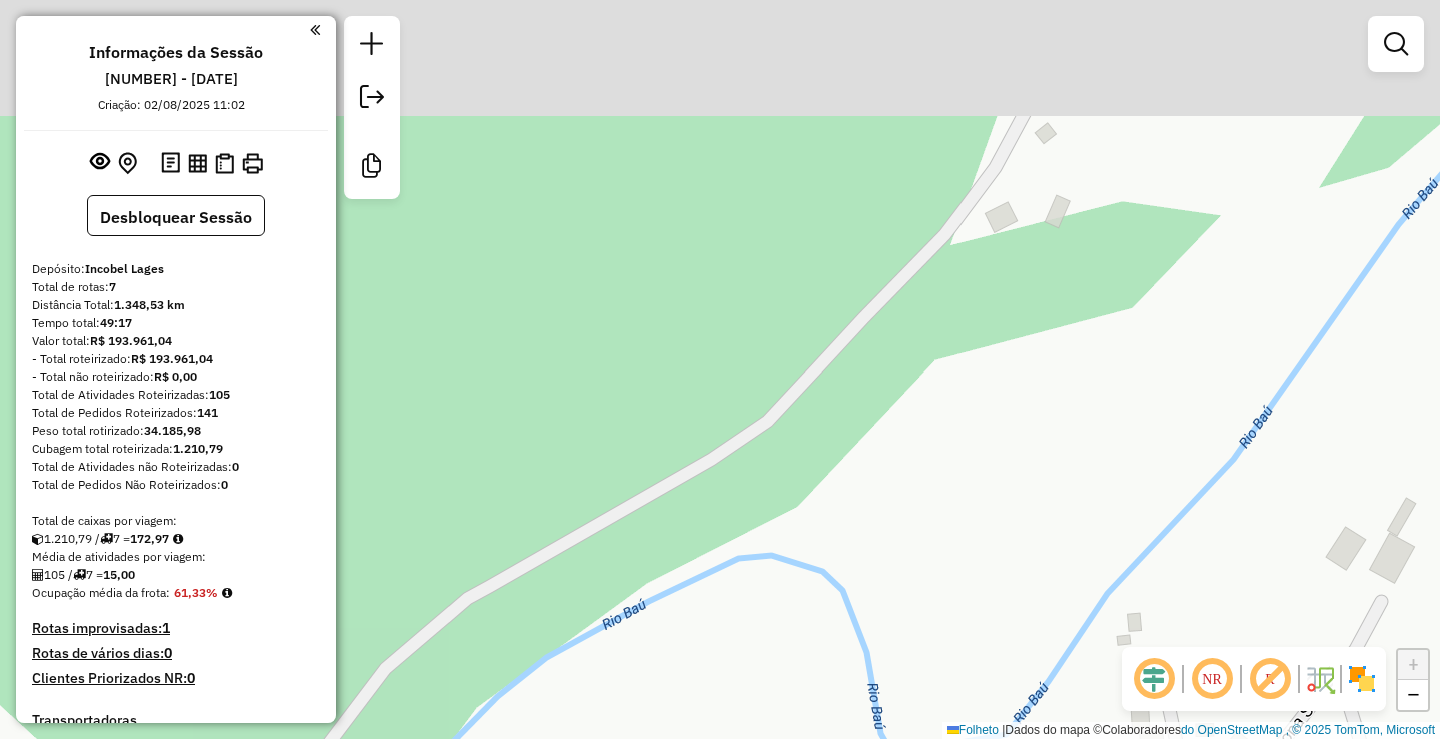 drag, startPoint x: 850, startPoint y: 299, endPoint x: 899, endPoint y: 488, distance: 195.24857 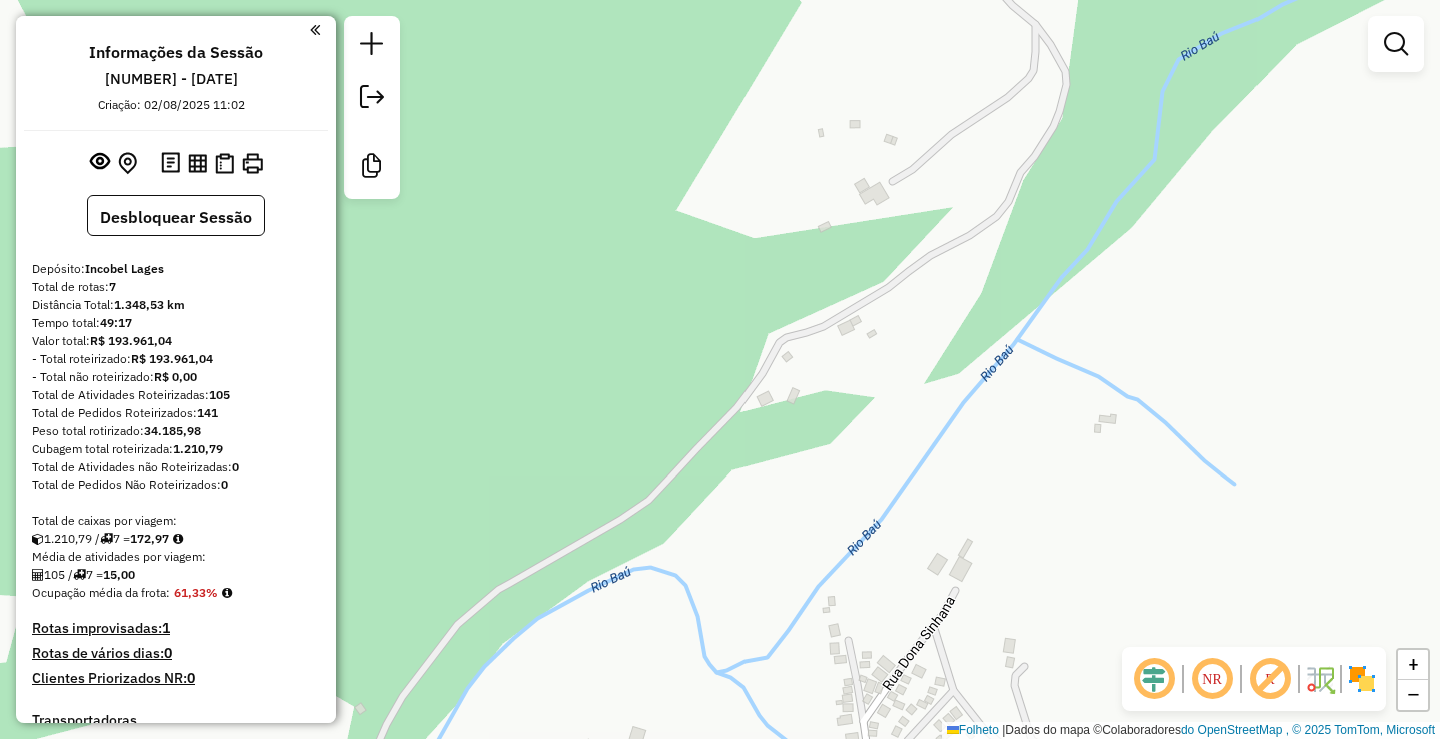 drag, startPoint x: 983, startPoint y: 365, endPoint x: 785, endPoint y: 469, distance: 223.65152 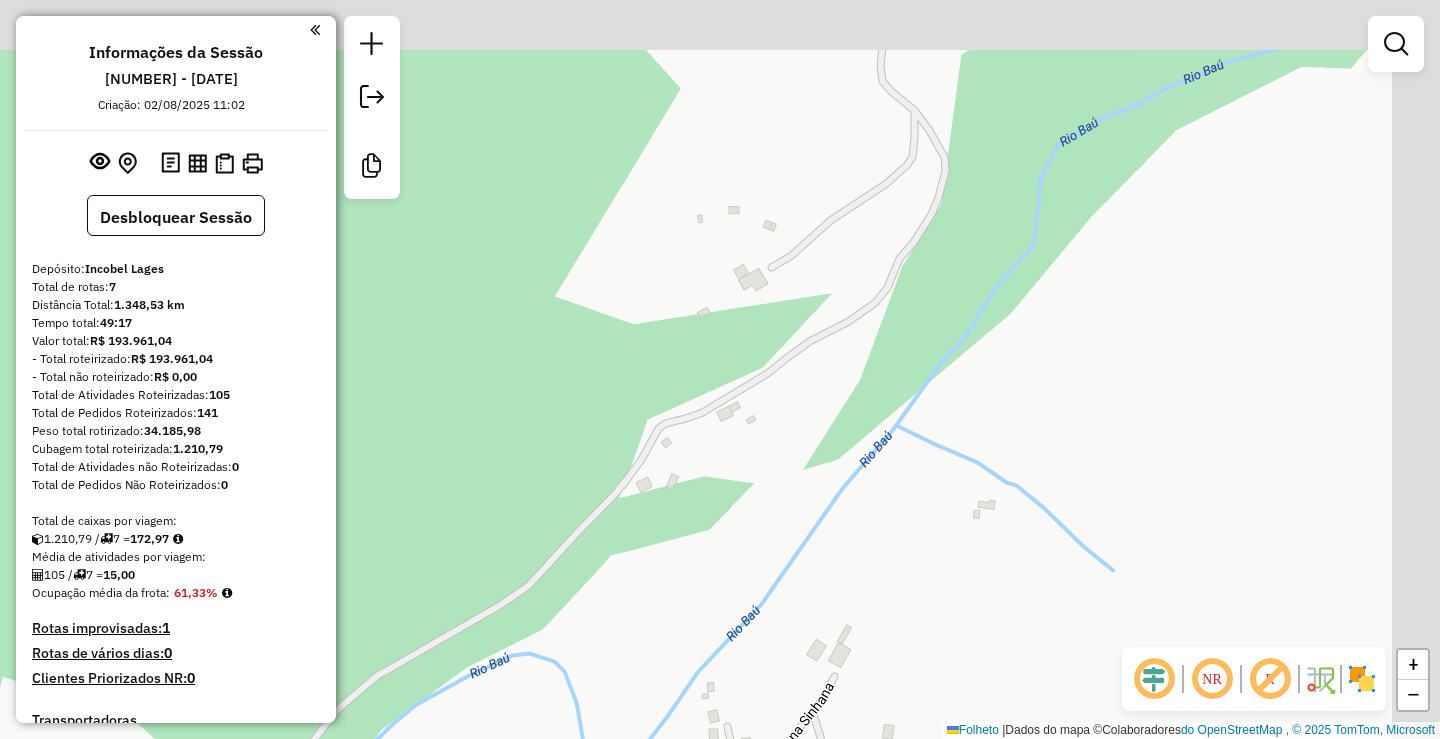 drag, startPoint x: 932, startPoint y: 186, endPoint x: 696, endPoint y: 395, distance: 315.24118 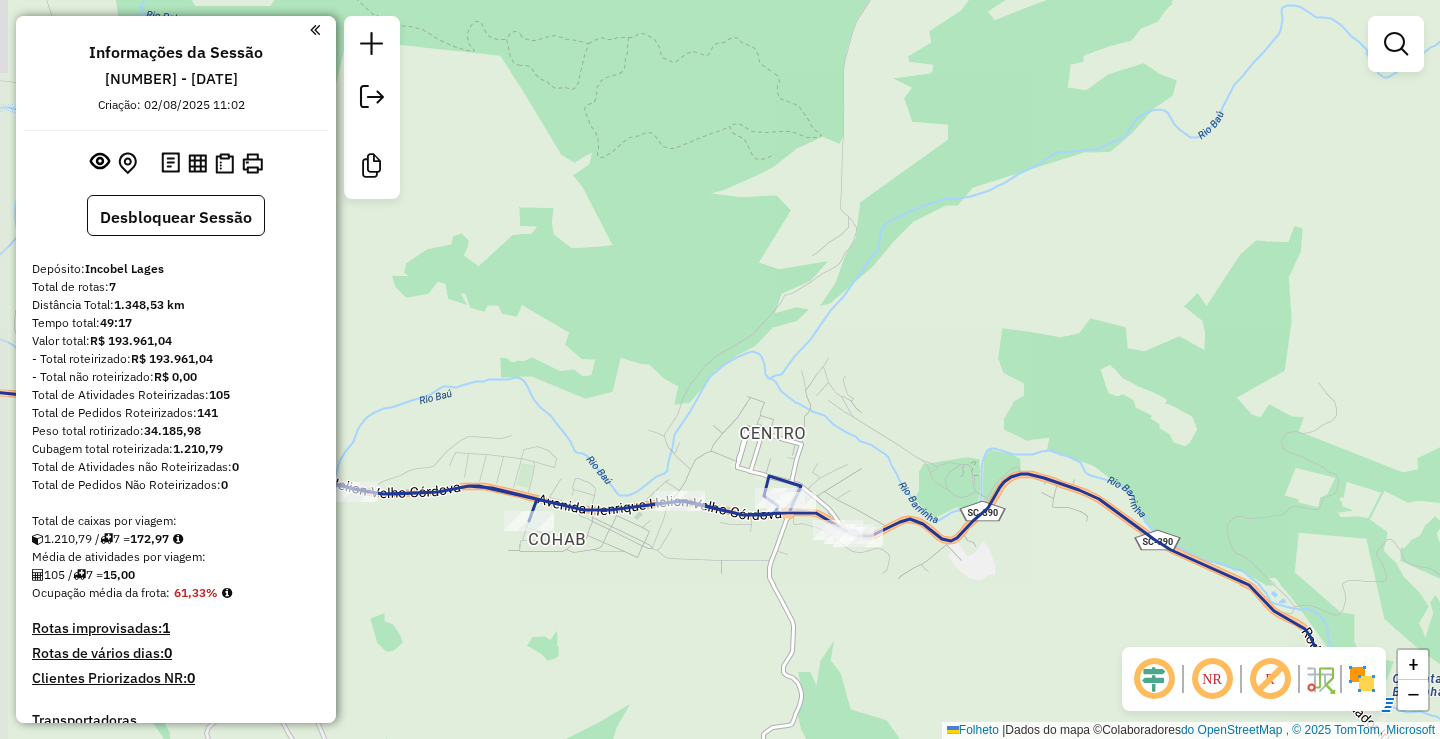 drag, startPoint x: 671, startPoint y: 530, endPoint x: 784, endPoint y: 384, distance: 184.62123 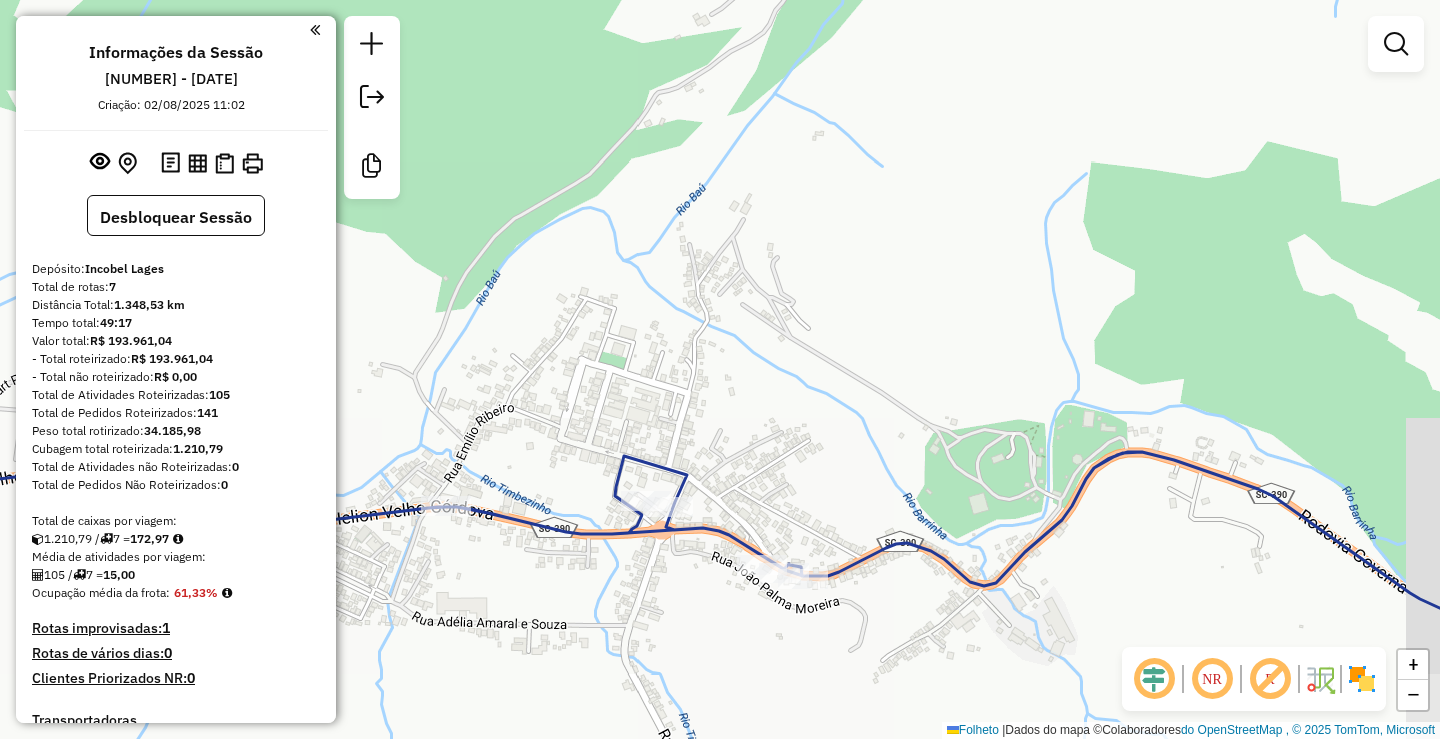 drag, startPoint x: 791, startPoint y: 396, endPoint x: 679, endPoint y: 286, distance: 156.98407 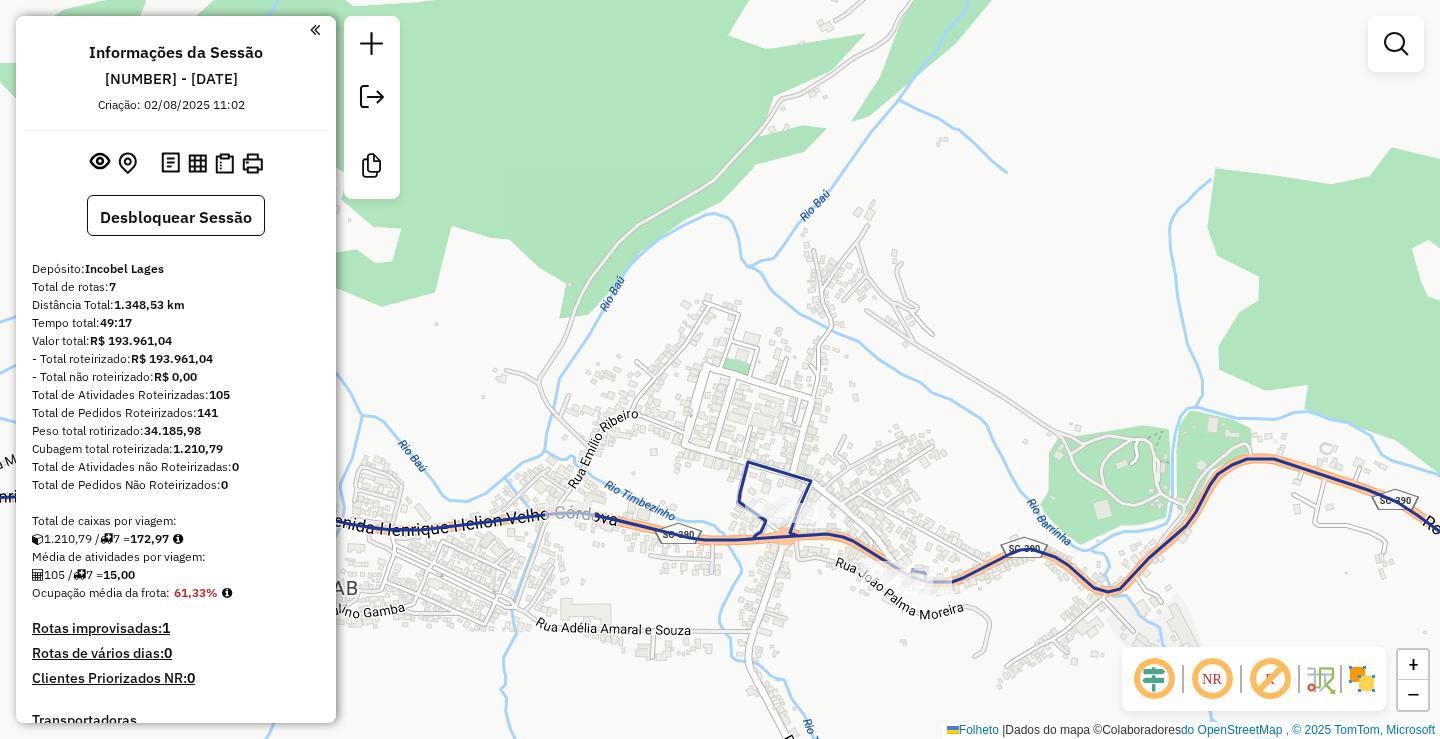 drag, startPoint x: 674, startPoint y: 346, endPoint x: 773, endPoint y: 367, distance: 101.20277 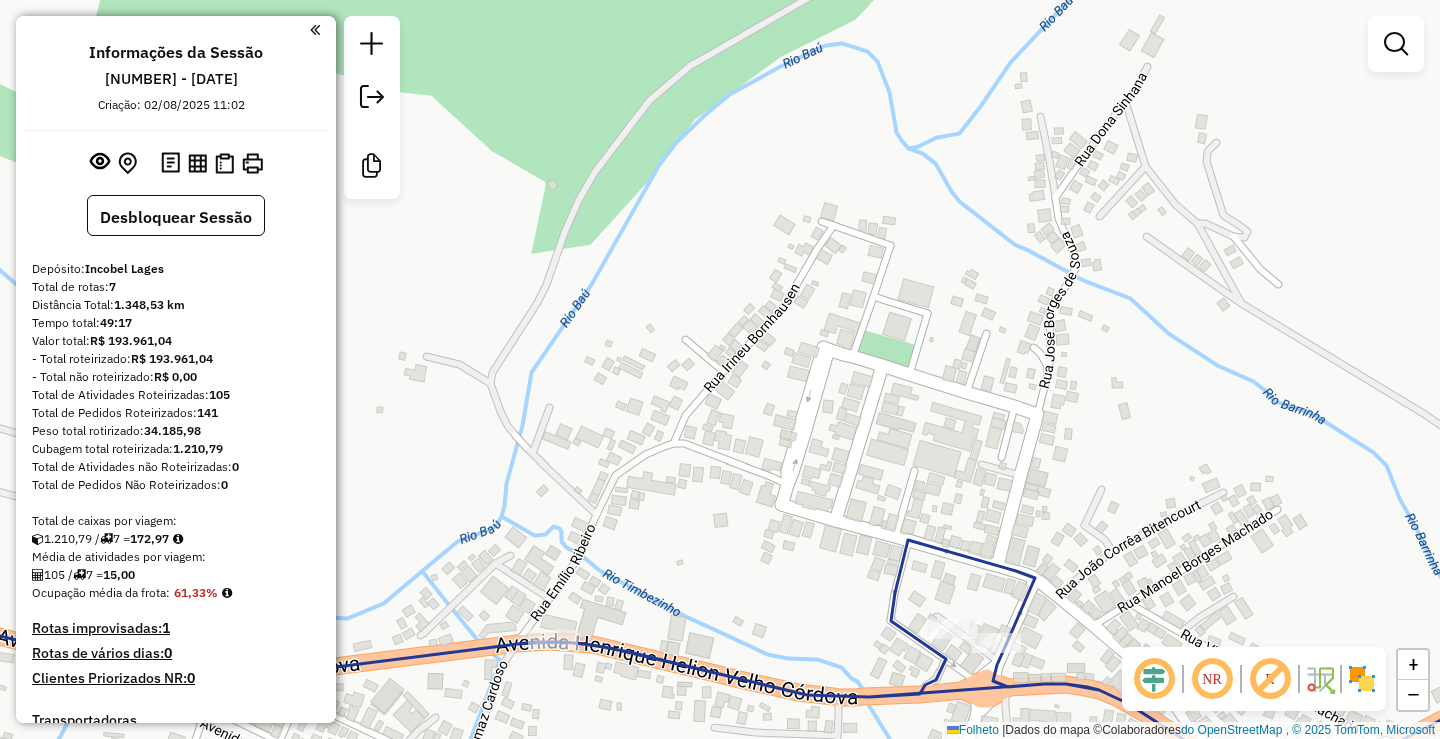 drag, startPoint x: 525, startPoint y: 386, endPoint x: 661, endPoint y: 358, distance: 138.85243 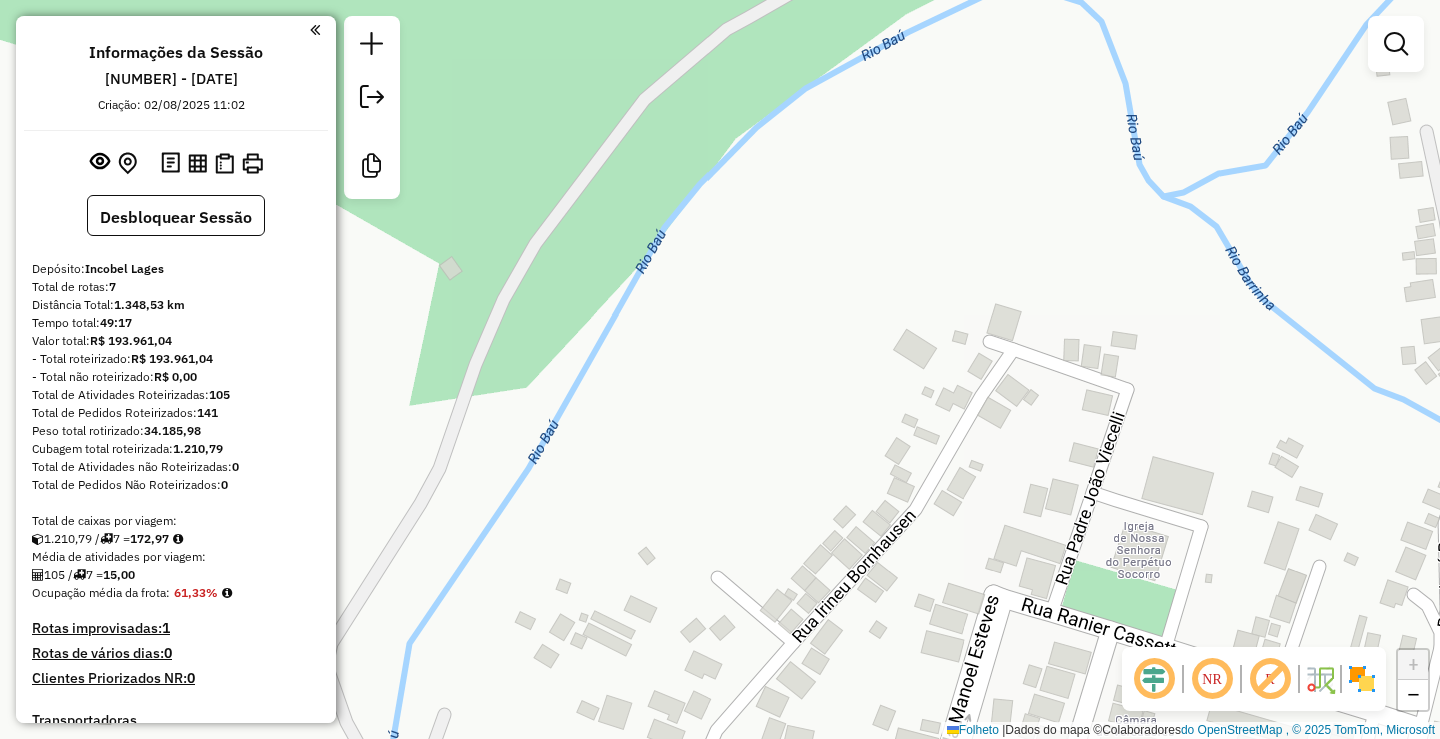 drag, startPoint x: 797, startPoint y: 204, endPoint x: 508, endPoint y: 423, distance: 362.60446 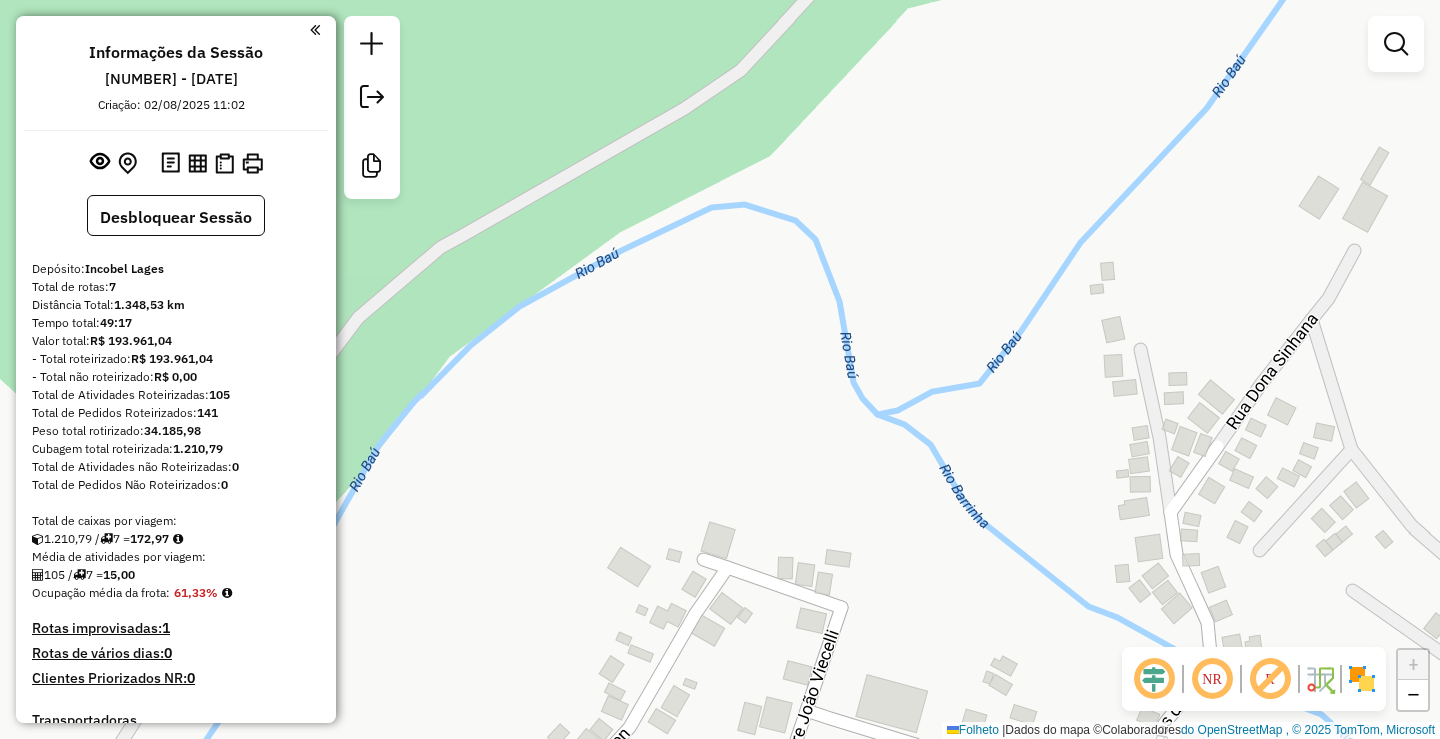 drag, startPoint x: 871, startPoint y: 170, endPoint x: 583, endPoint y: 460, distance: 408.71017 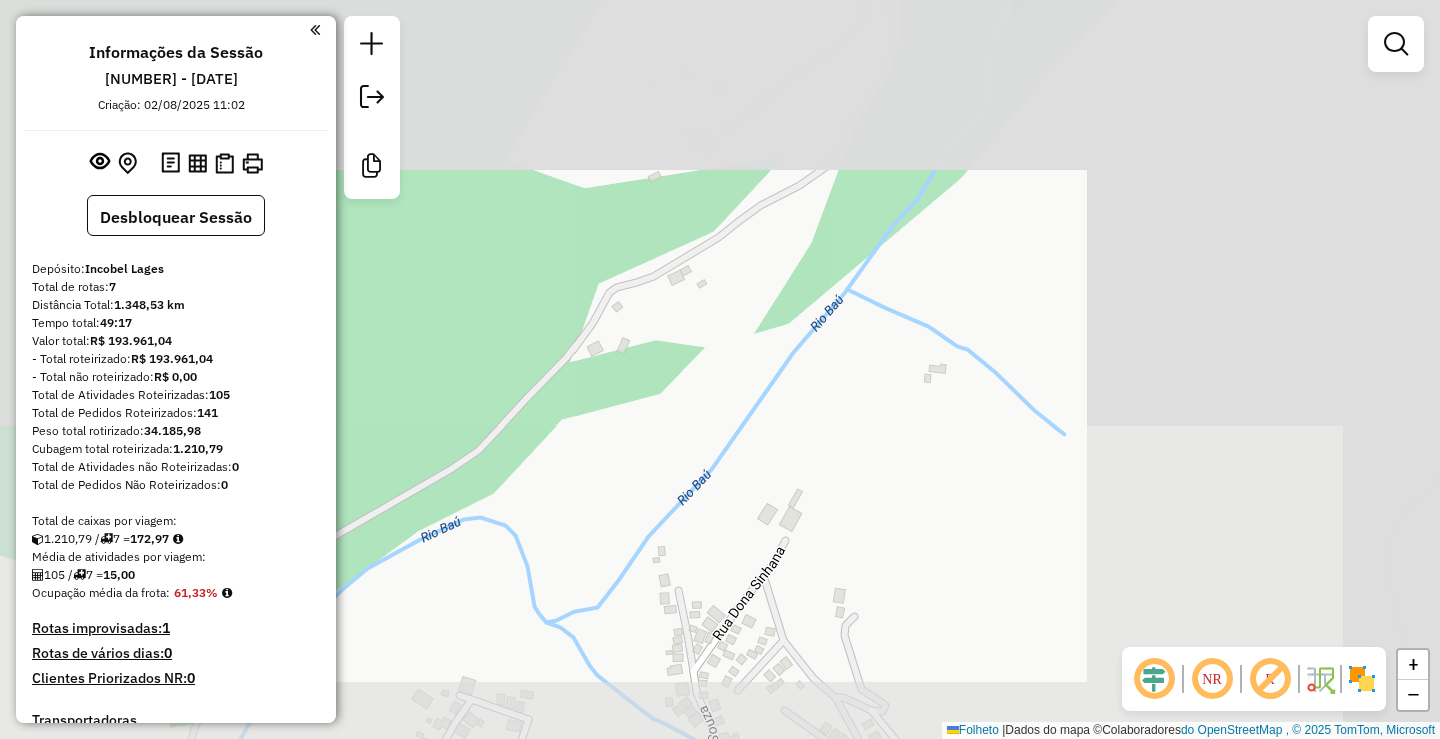 drag, startPoint x: 755, startPoint y: 366, endPoint x: 610, endPoint y: 470, distance: 178.44046 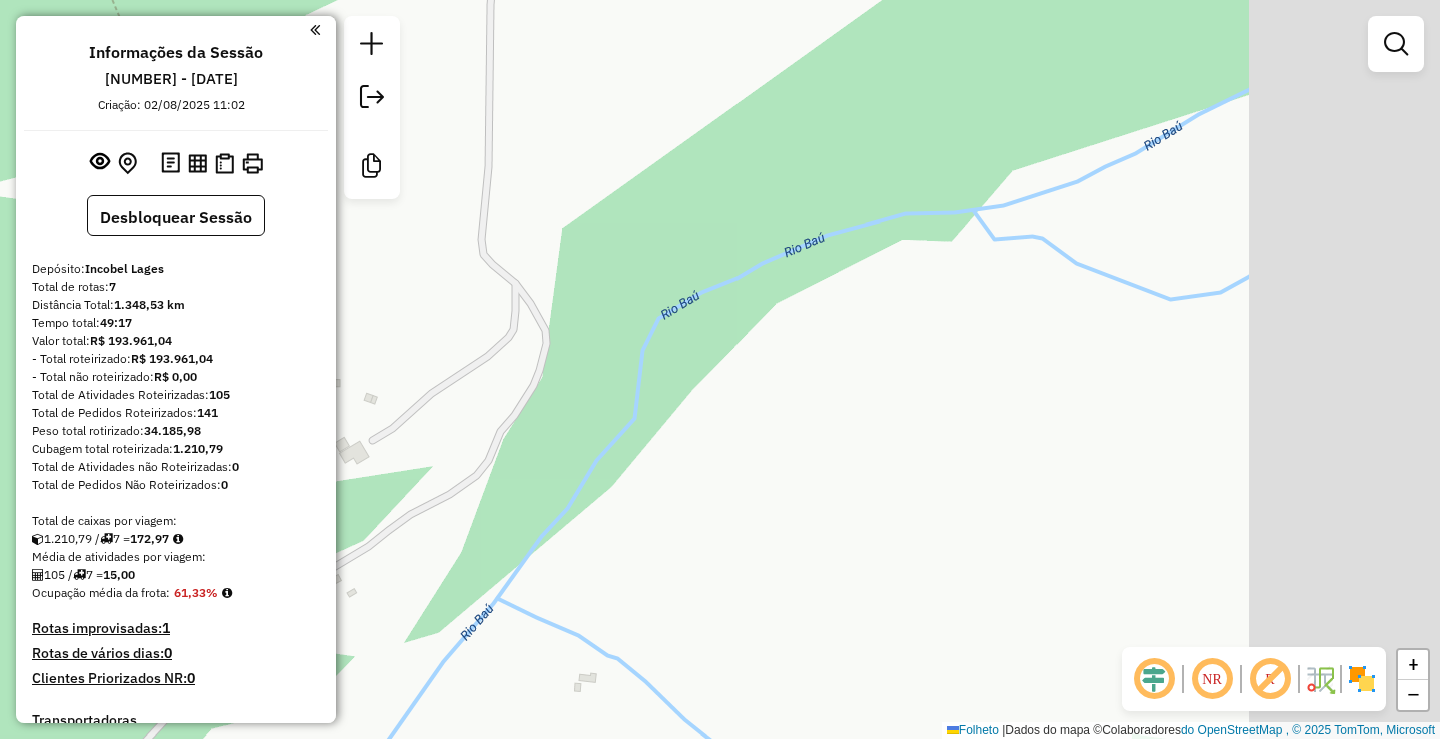 drag, startPoint x: 833, startPoint y: 267, endPoint x: 630, endPoint y: 471, distance: 287.79333 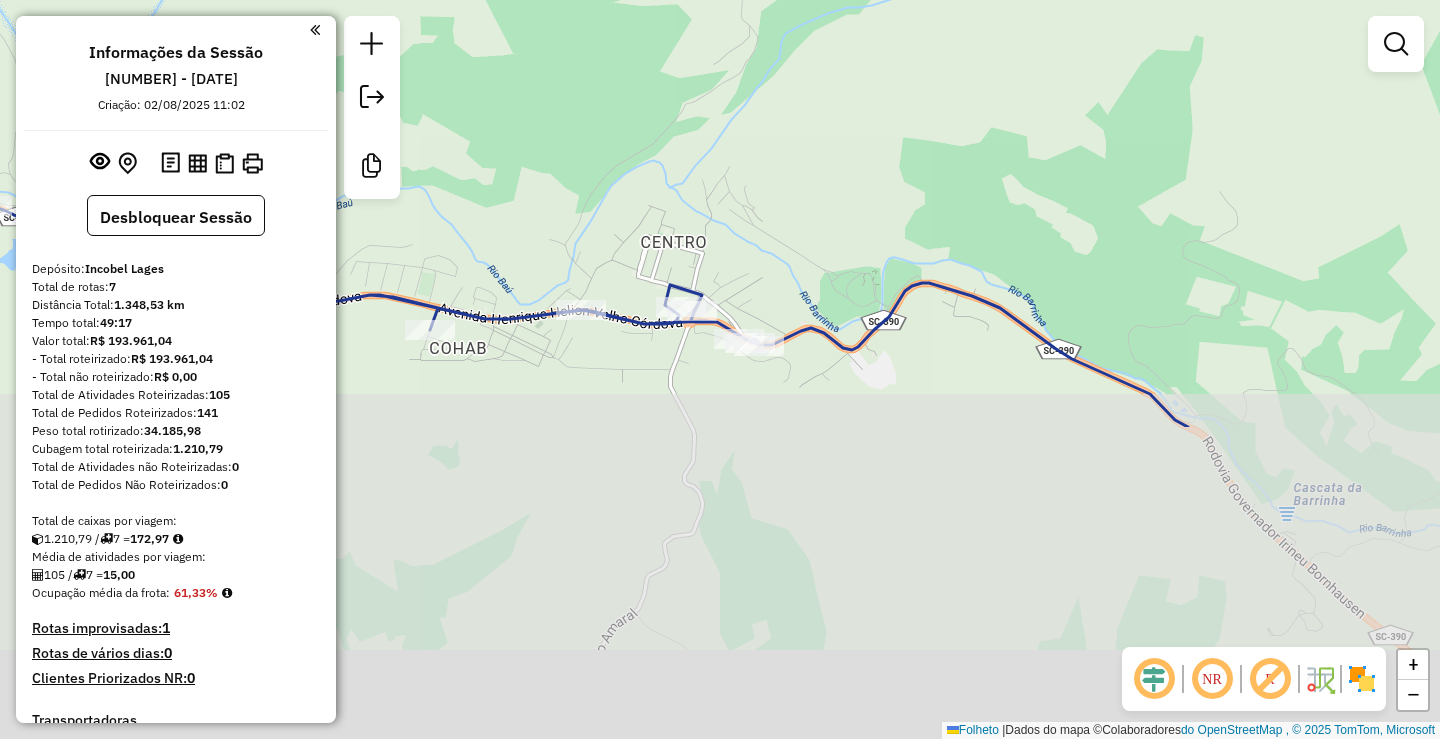 drag, startPoint x: 784, startPoint y: 307, endPoint x: 814, endPoint y: 112, distance: 197.29419 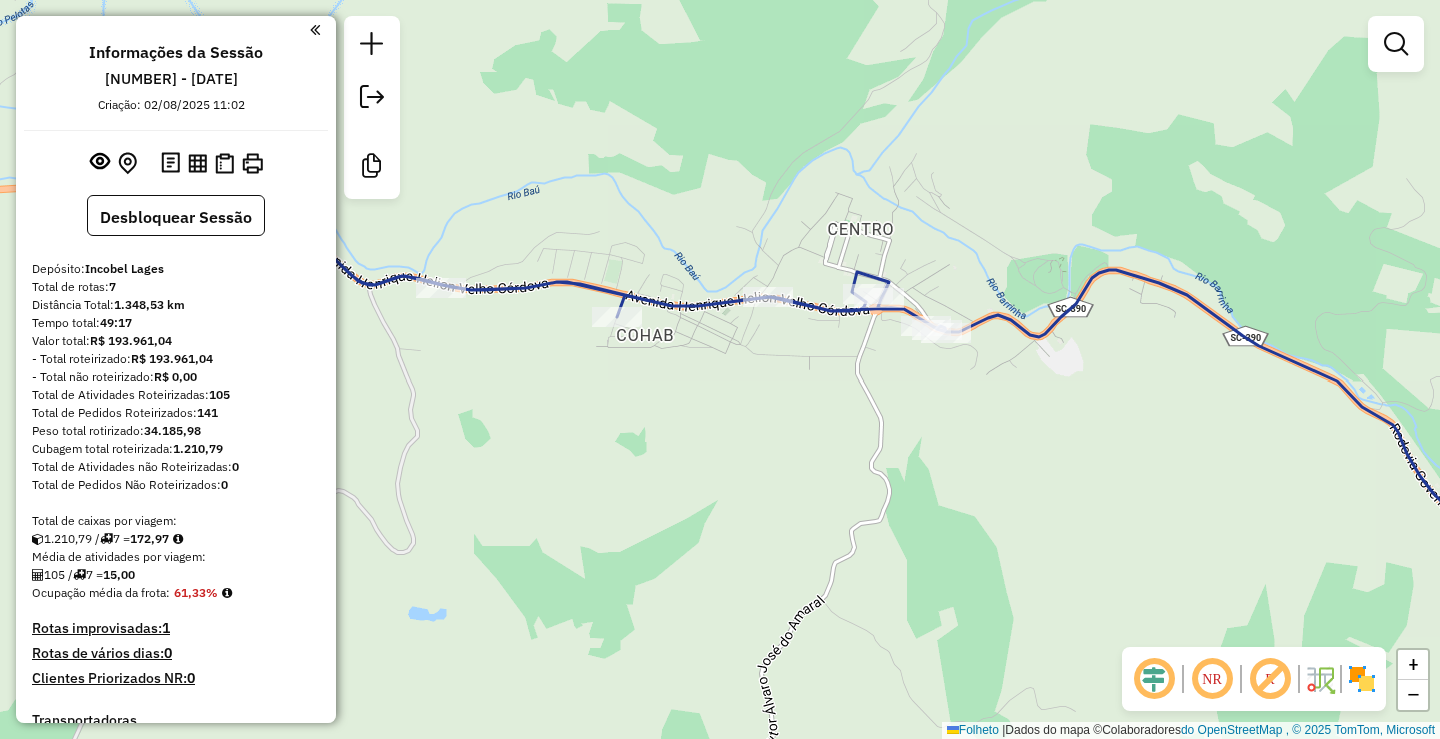 drag, startPoint x: 651, startPoint y: 346, endPoint x: 731, endPoint y: 342, distance: 80.09994 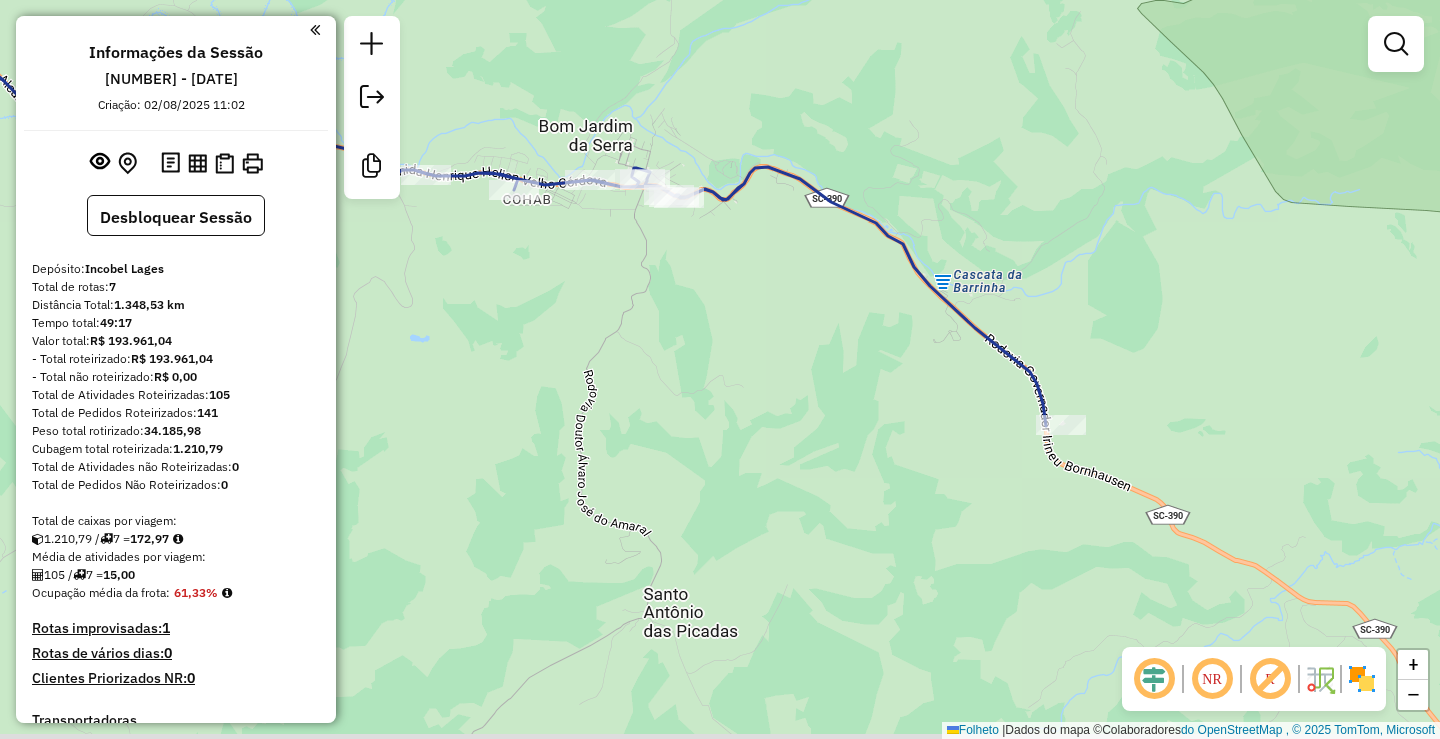 drag, startPoint x: 960, startPoint y: 424, endPoint x: 801, endPoint y: 286, distance: 210.53503 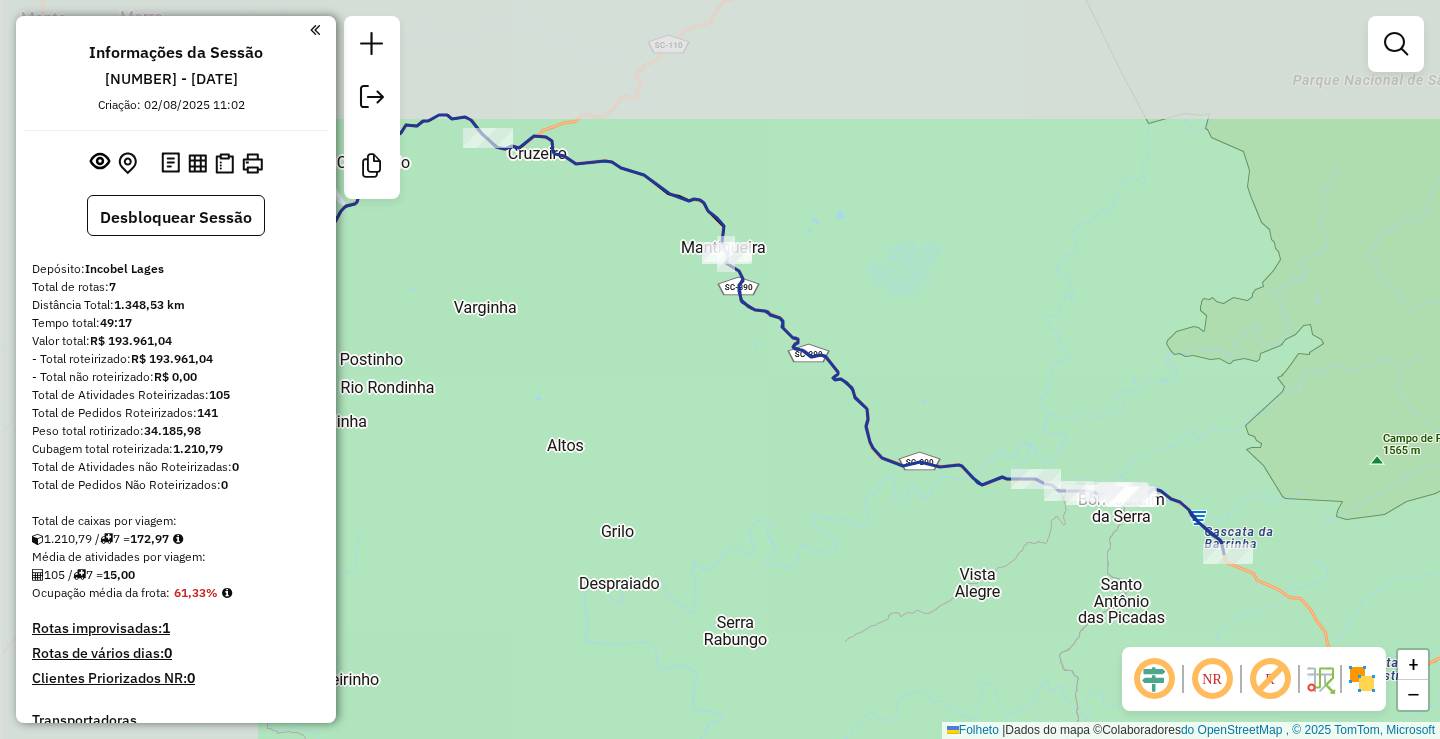 drag, startPoint x: 677, startPoint y: 357, endPoint x: 968, endPoint y: 502, distance: 325.1246 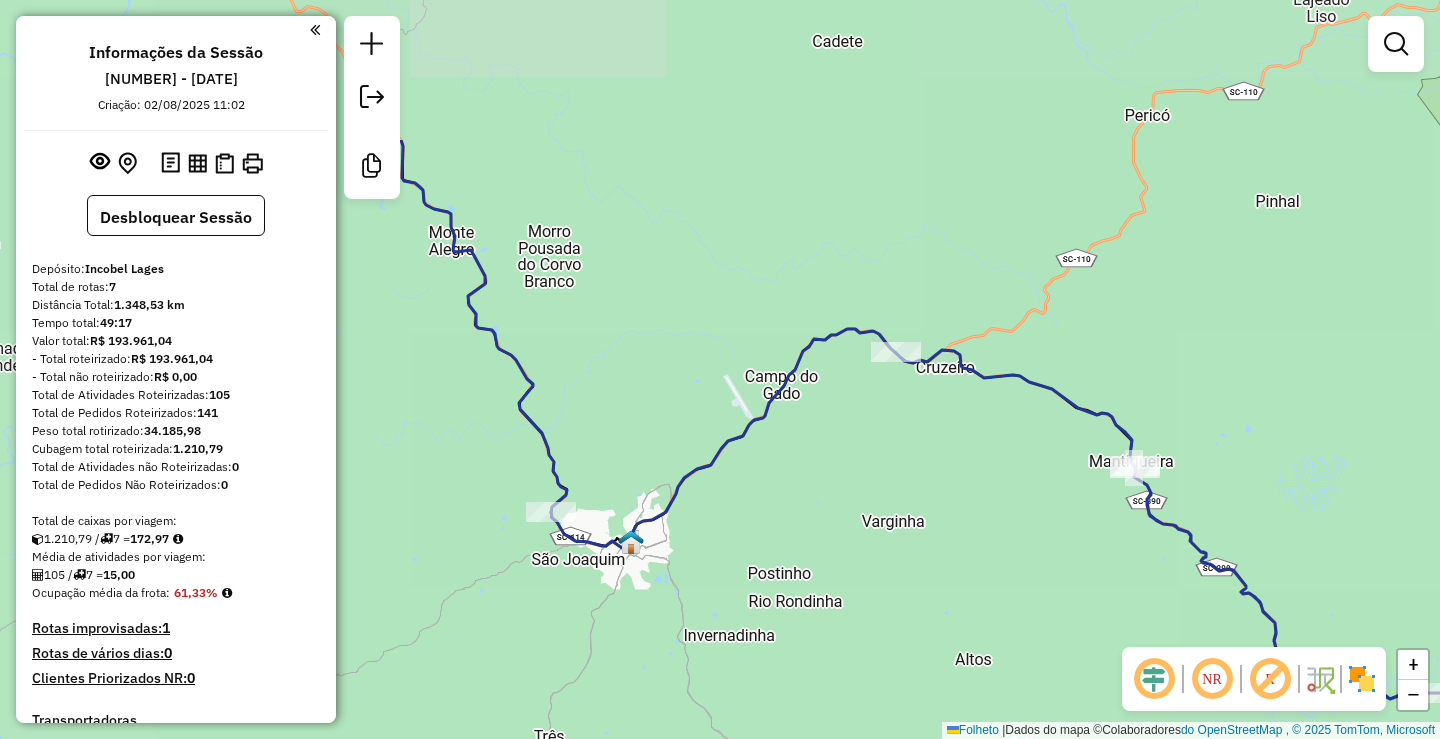 drag, startPoint x: 651, startPoint y: 227, endPoint x: 967, endPoint y: 456, distance: 390.25247 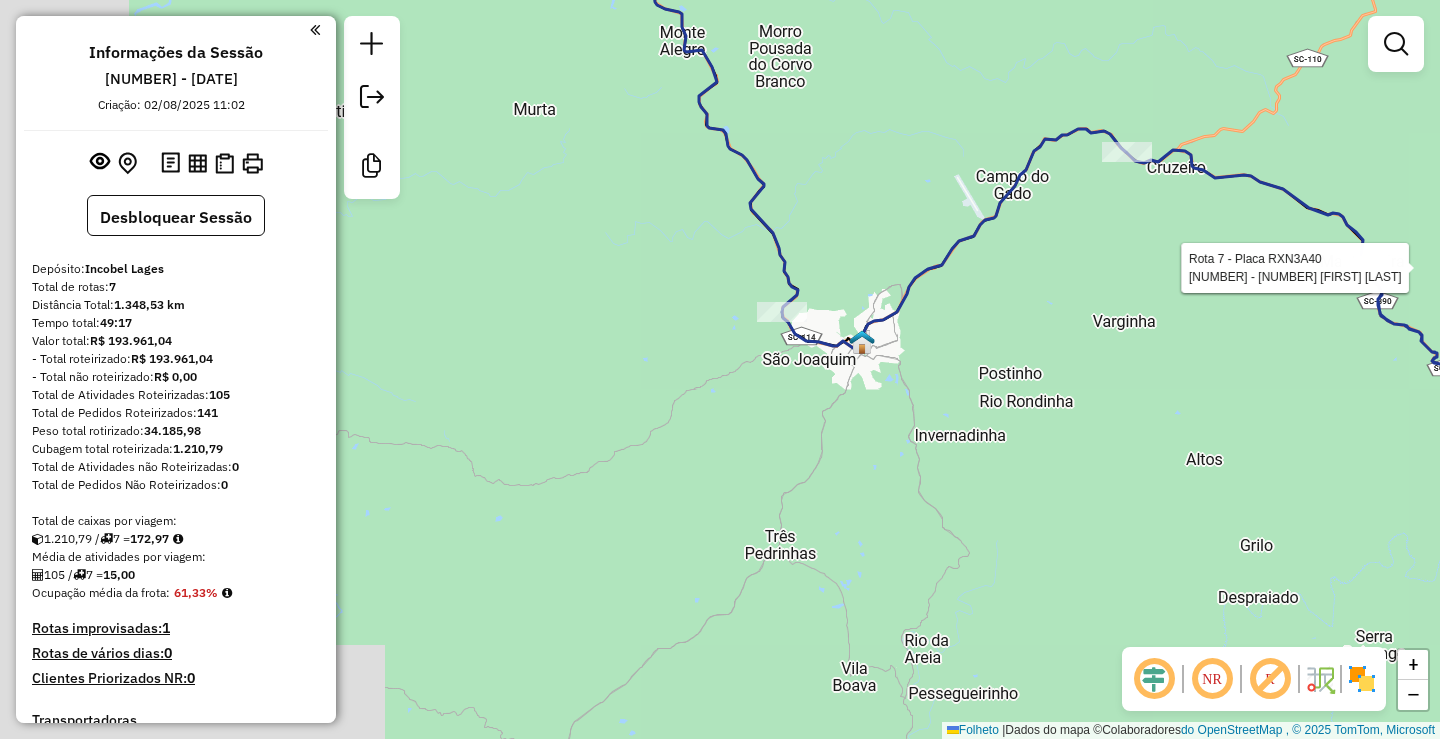 drag, startPoint x: 771, startPoint y: 476, endPoint x: 1004, endPoint y: 276, distance: 307.06512 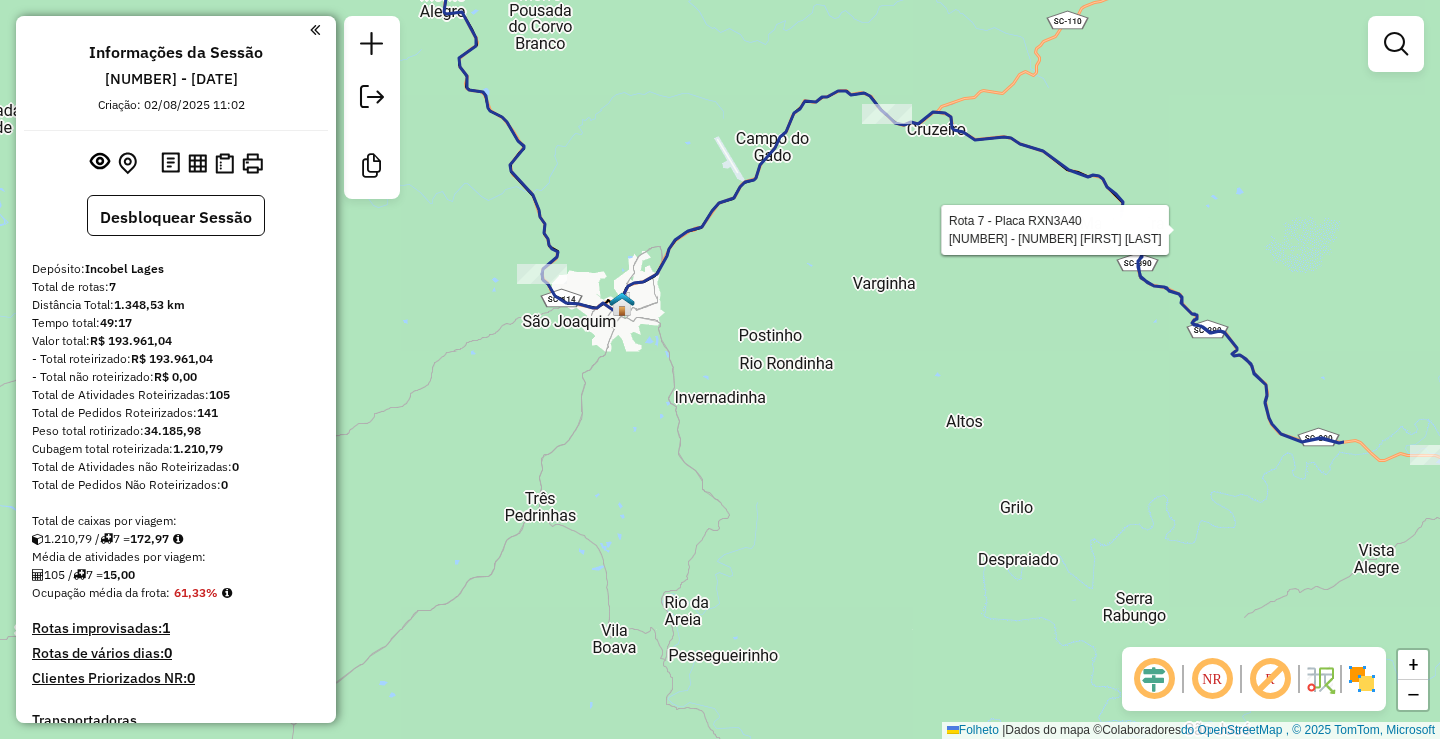 drag, startPoint x: 921, startPoint y: 273, endPoint x: 584, endPoint y: 232, distance: 339.4849 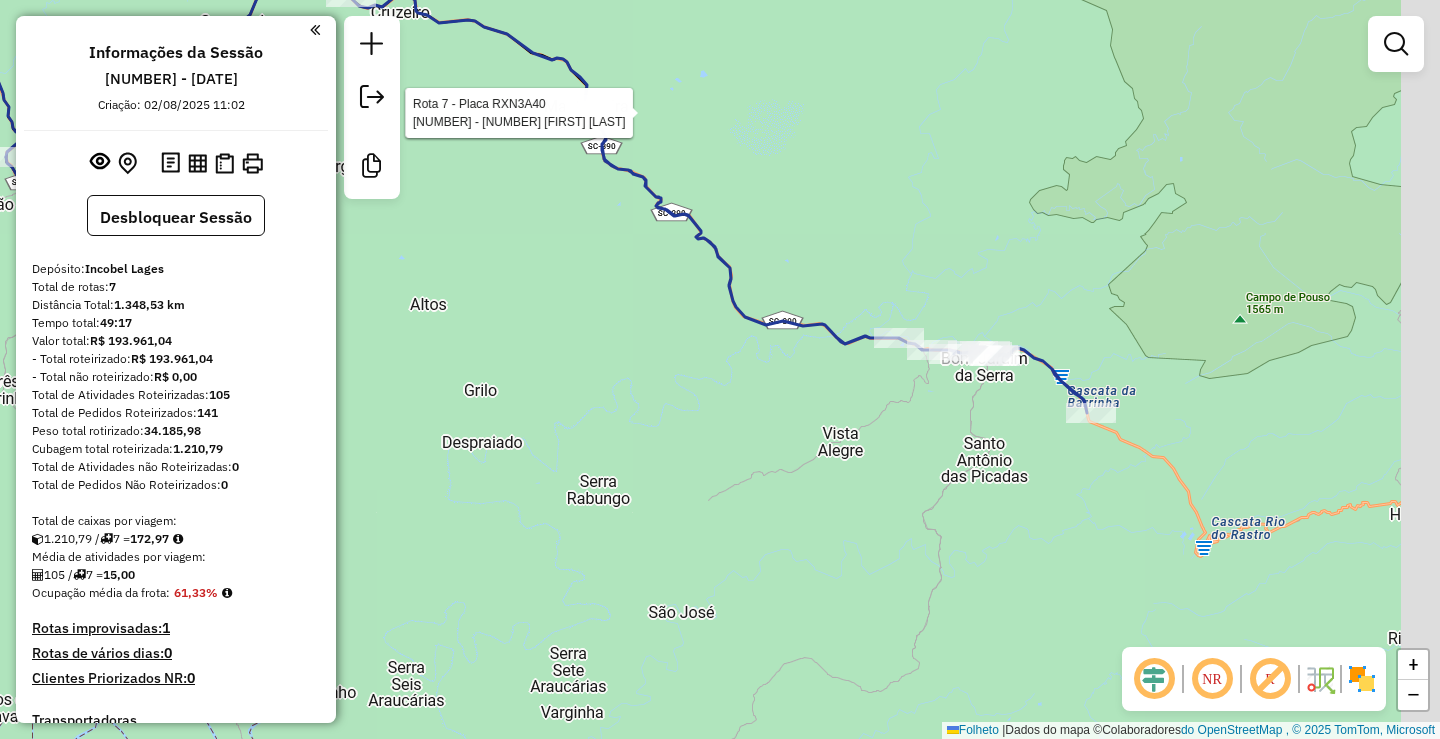 drag, startPoint x: 895, startPoint y: 415, endPoint x: 775, endPoint y: 379, distance: 125.283676 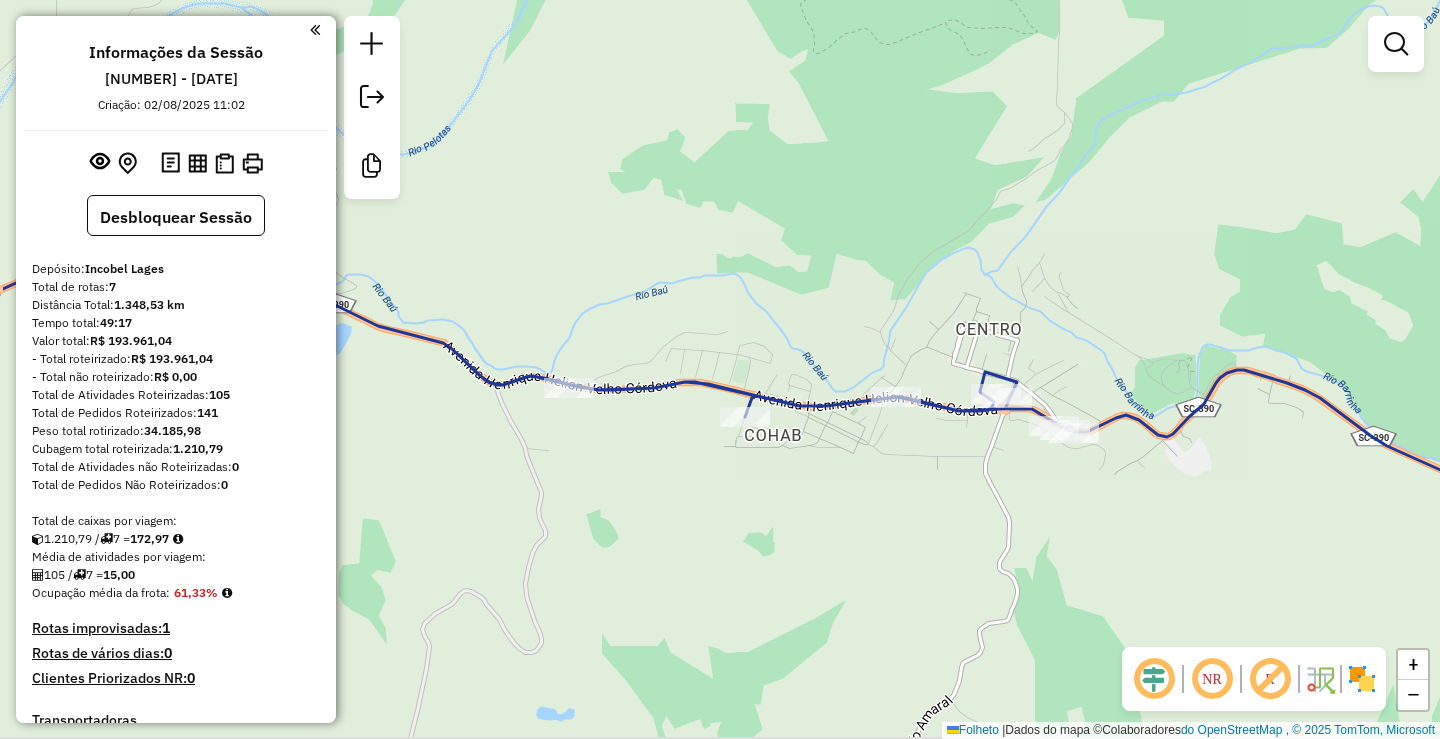 drag, startPoint x: 747, startPoint y: 359, endPoint x: 894, endPoint y: 148, distance: 257.15753 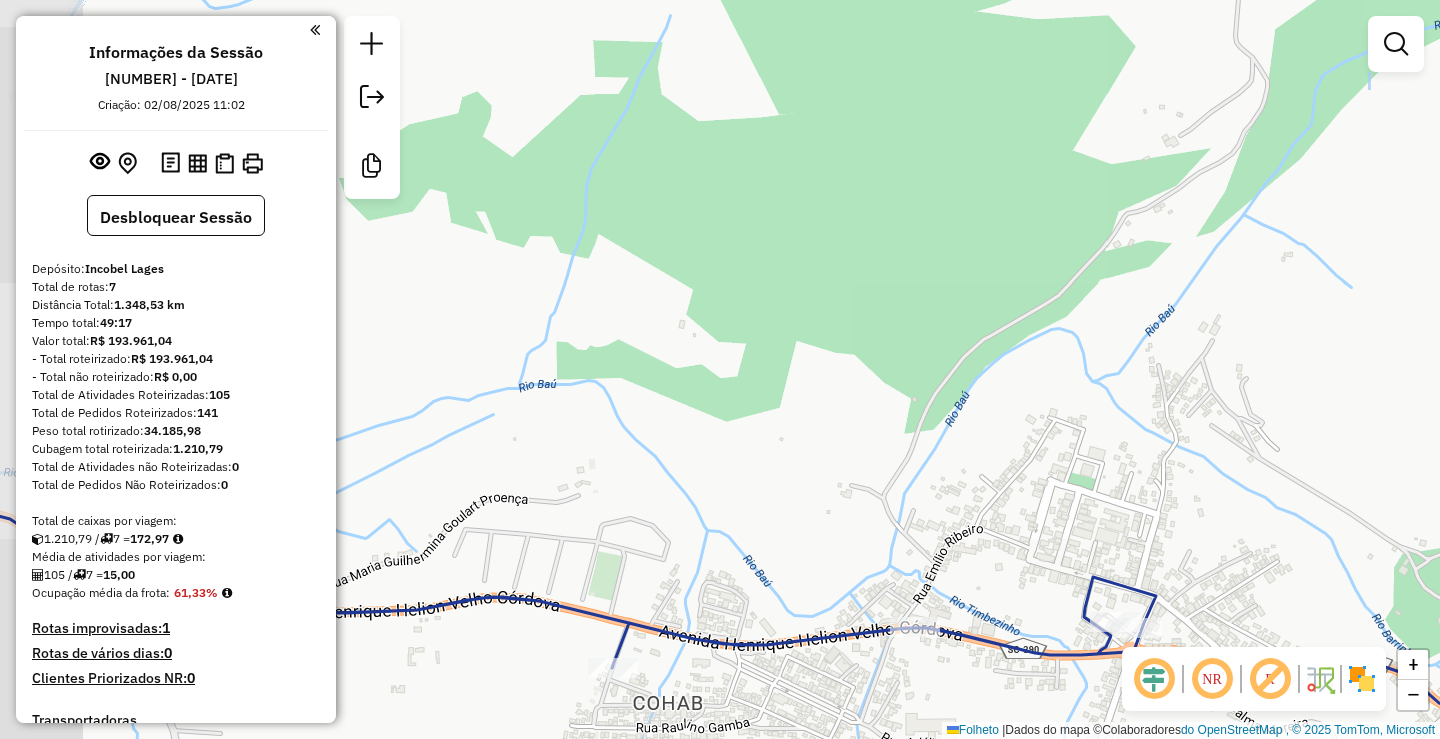 drag, startPoint x: 910, startPoint y: 187, endPoint x: 917, endPoint y: 142, distance: 45.54119 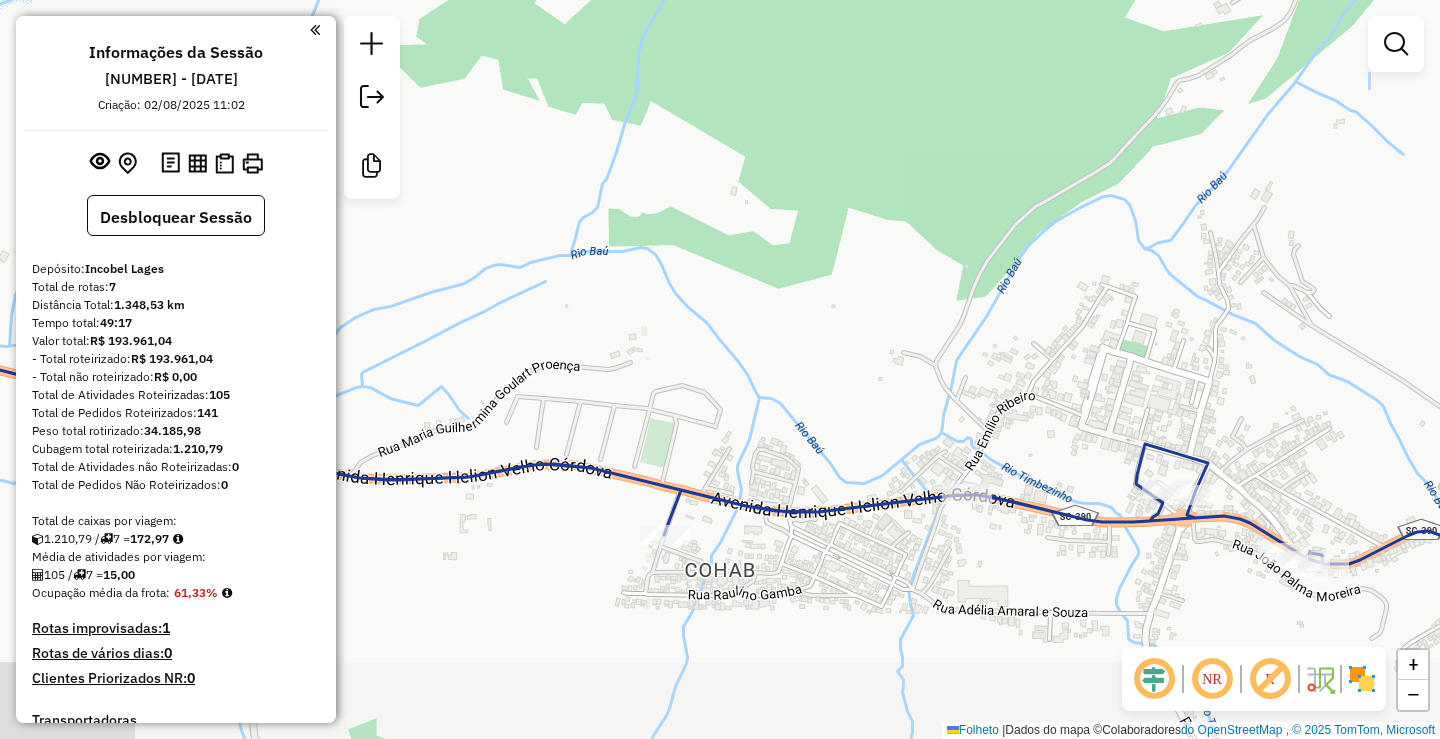 drag, startPoint x: 887, startPoint y: 246, endPoint x: 905, endPoint y: 192, distance: 56.920998 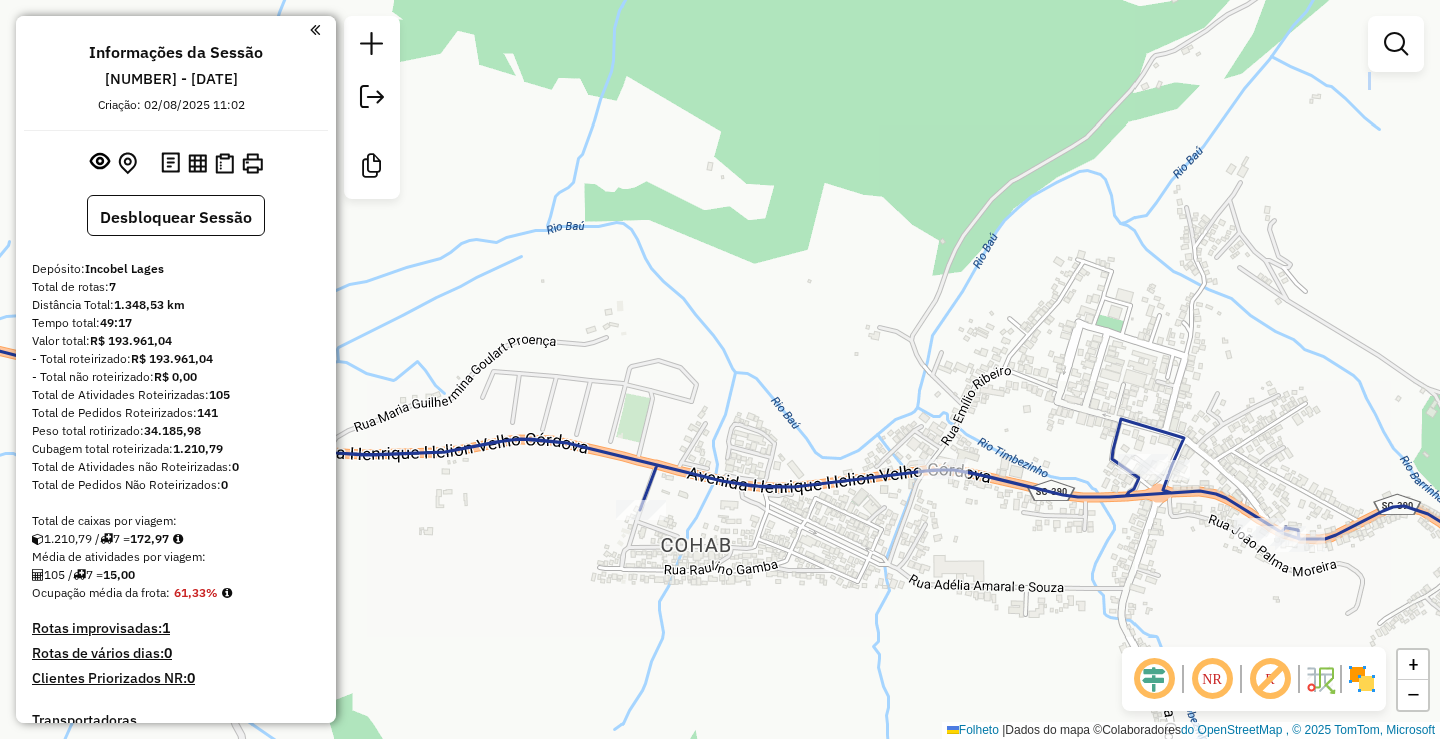 drag, startPoint x: 1111, startPoint y: 371, endPoint x: 1100, endPoint y: 385, distance: 17.804493 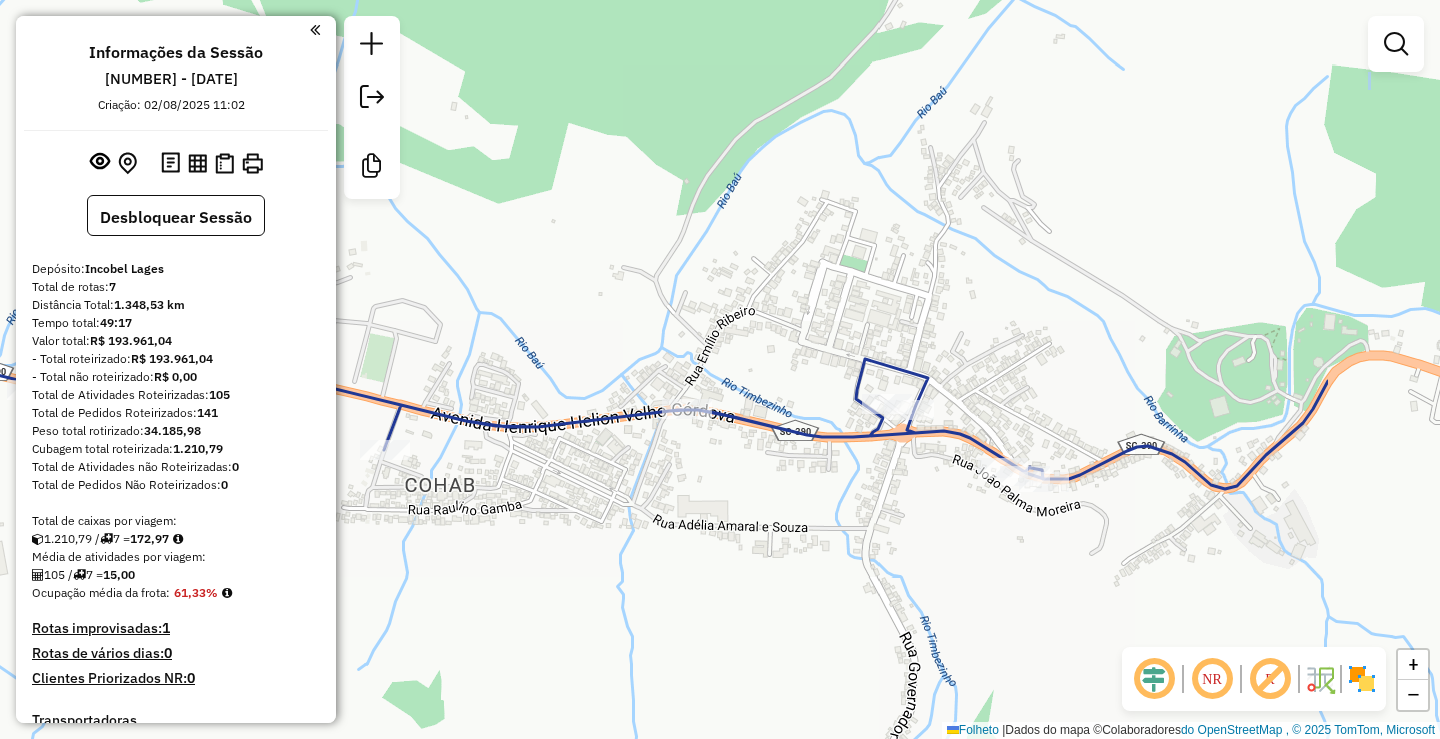drag, startPoint x: 1068, startPoint y: 353, endPoint x: 814, endPoint y: 305, distance: 258.49564 